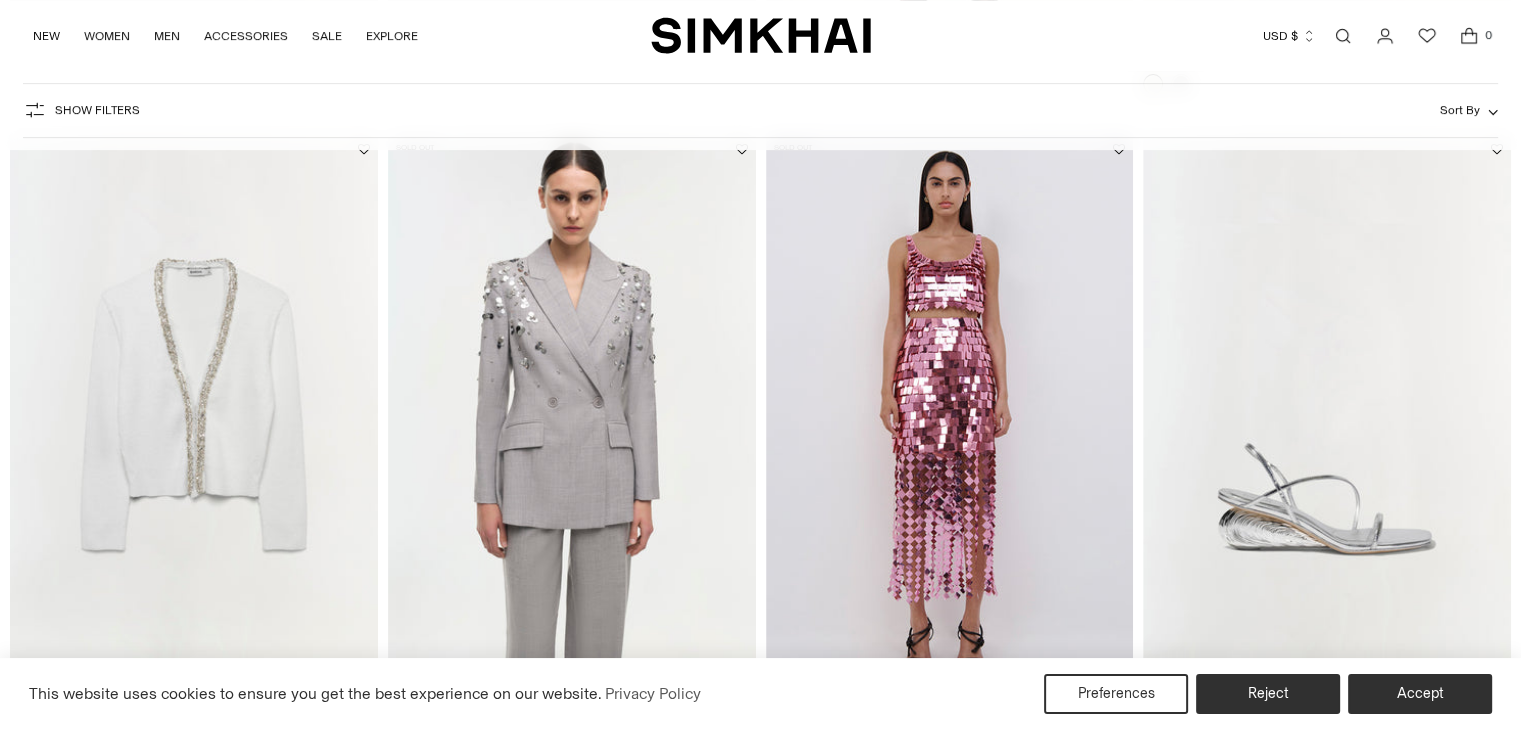 scroll, scrollTop: 808, scrollLeft: 0, axis: vertical 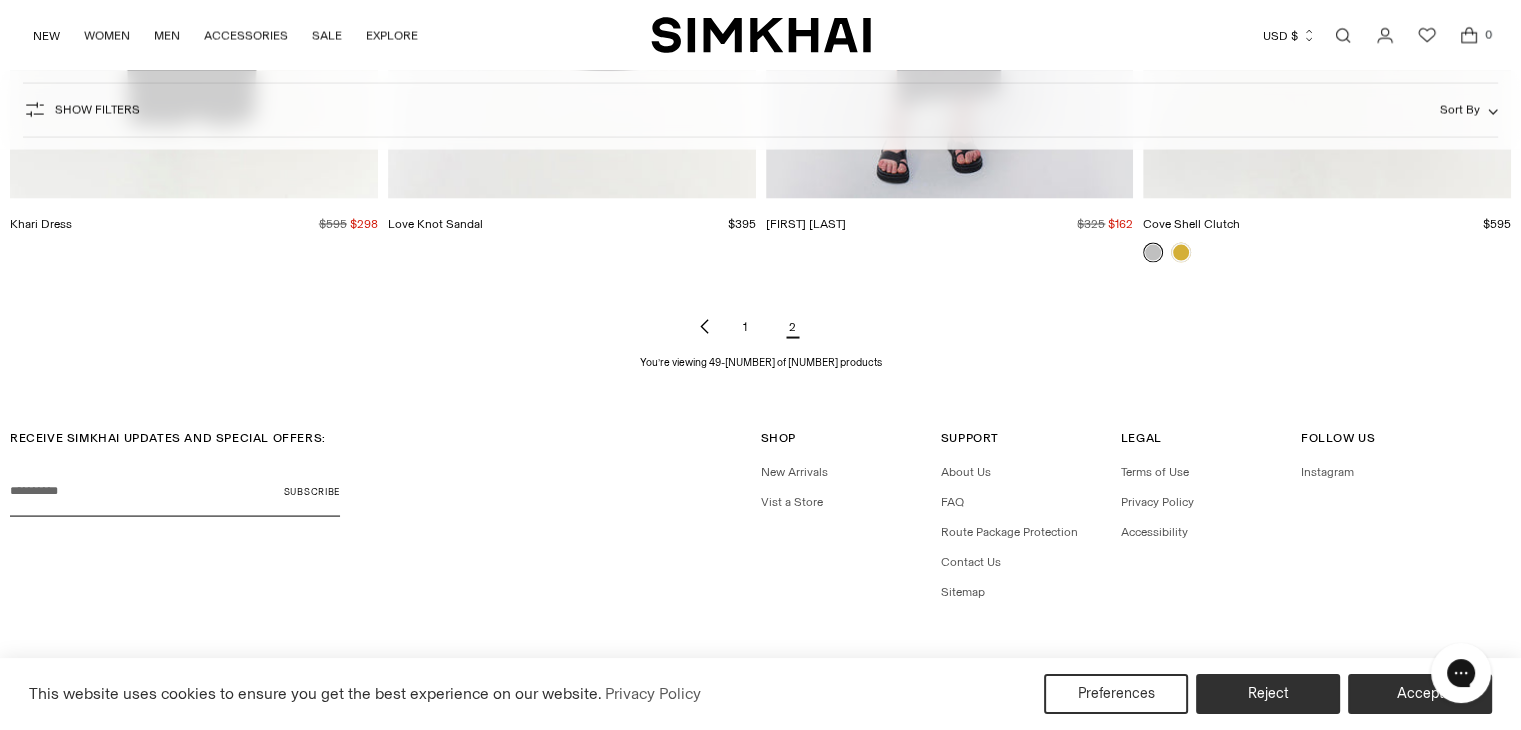 click on "1" at bounding box center [745, 327] 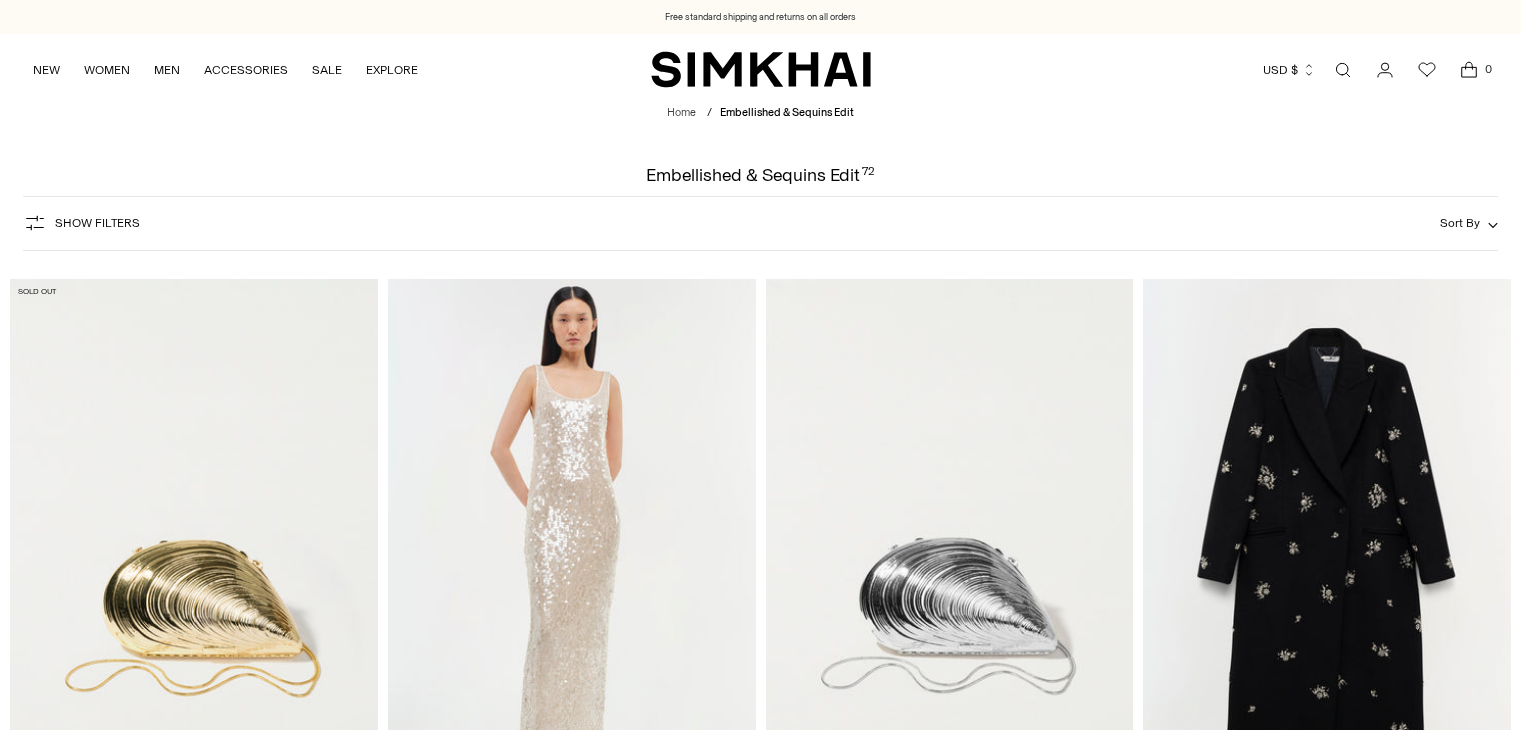 scroll, scrollTop: 0, scrollLeft: 0, axis: both 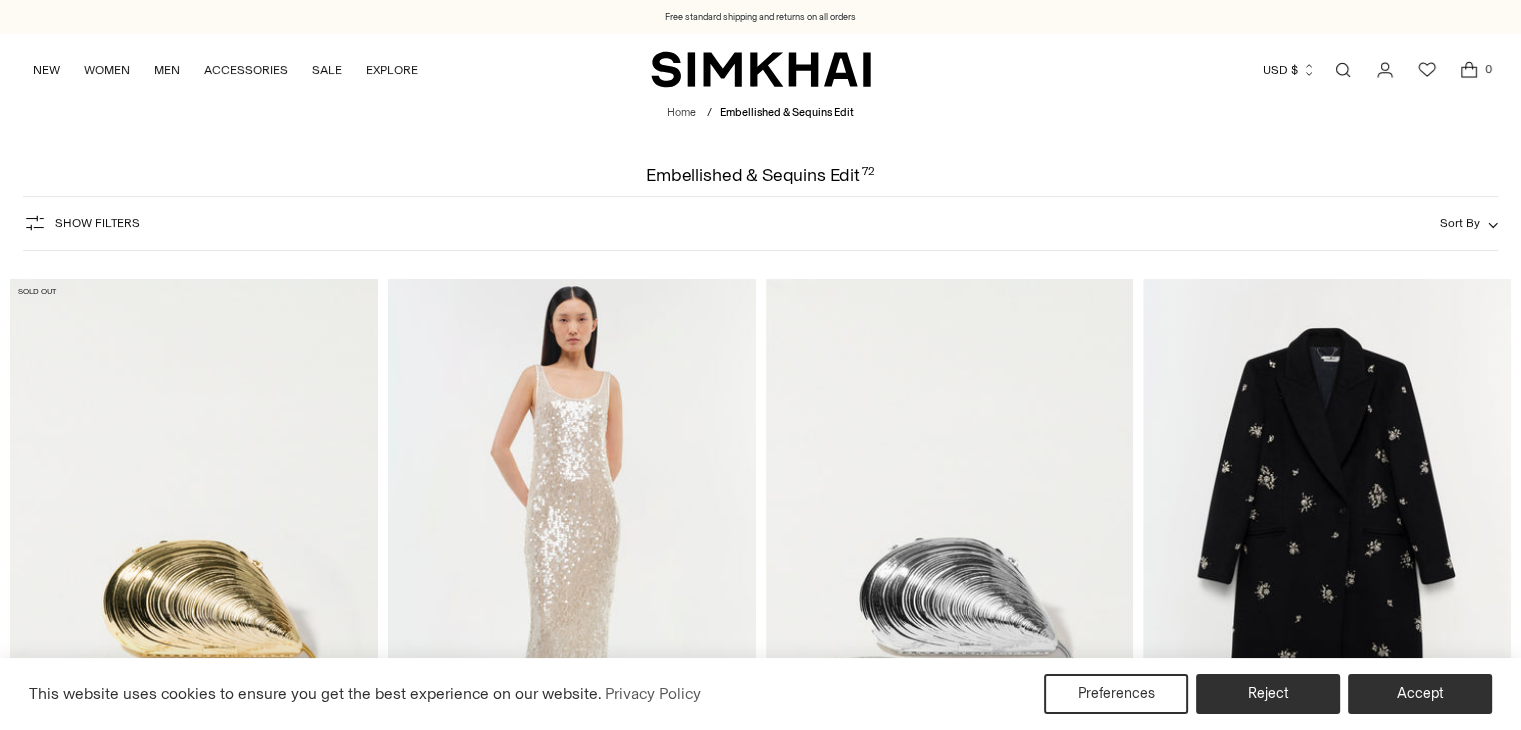 click at bounding box center [0, 0] 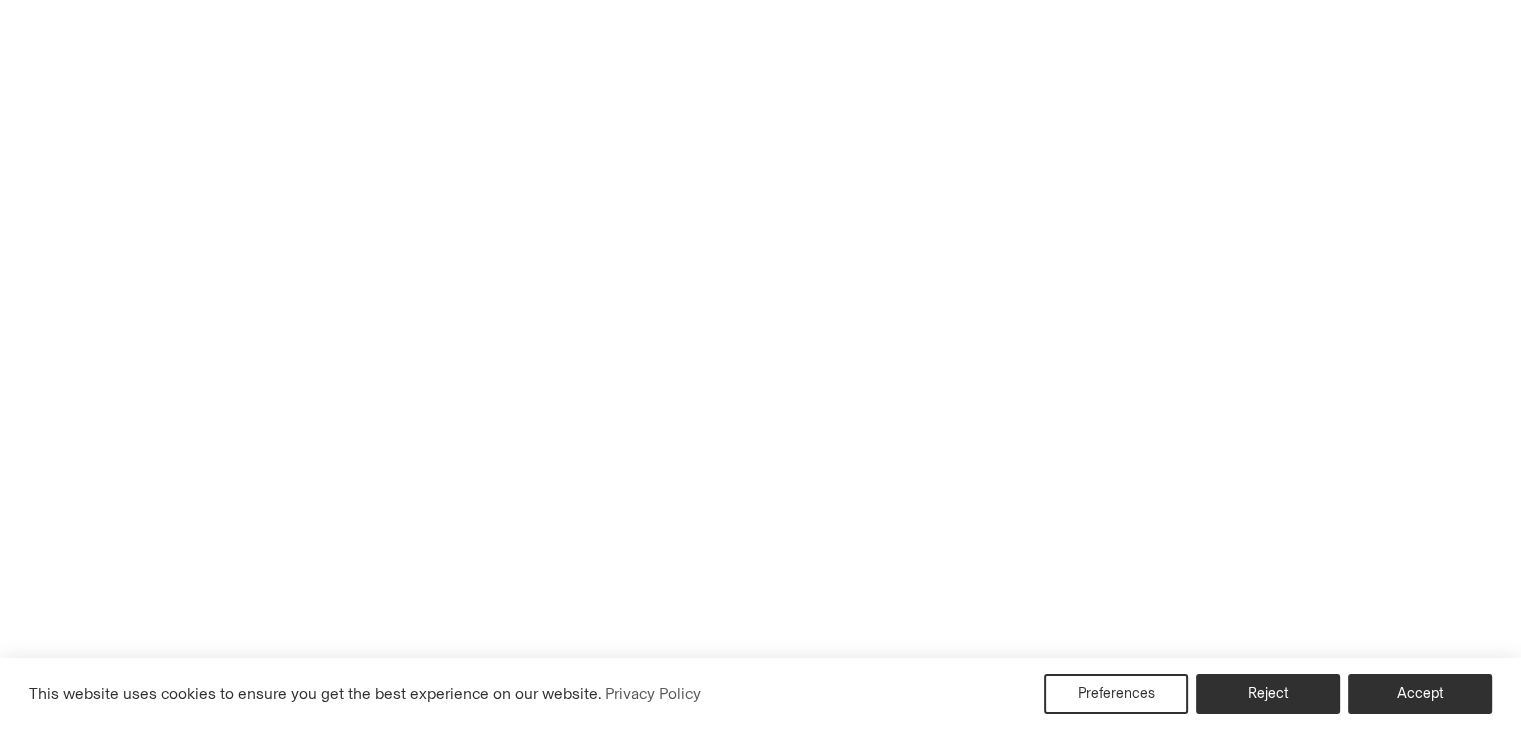 scroll, scrollTop: 604, scrollLeft: 0, axis: vertical 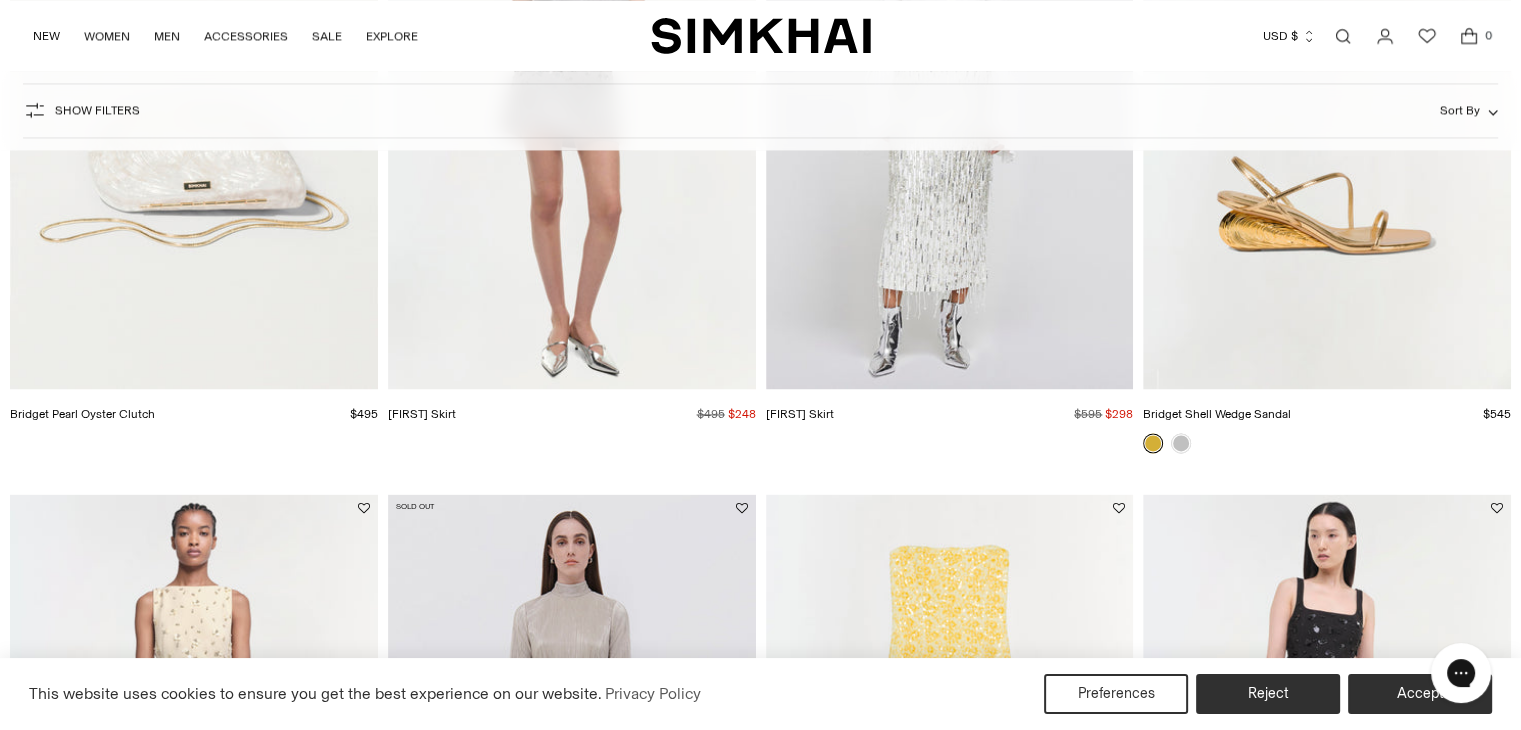 click at bounding box center (0, 0) 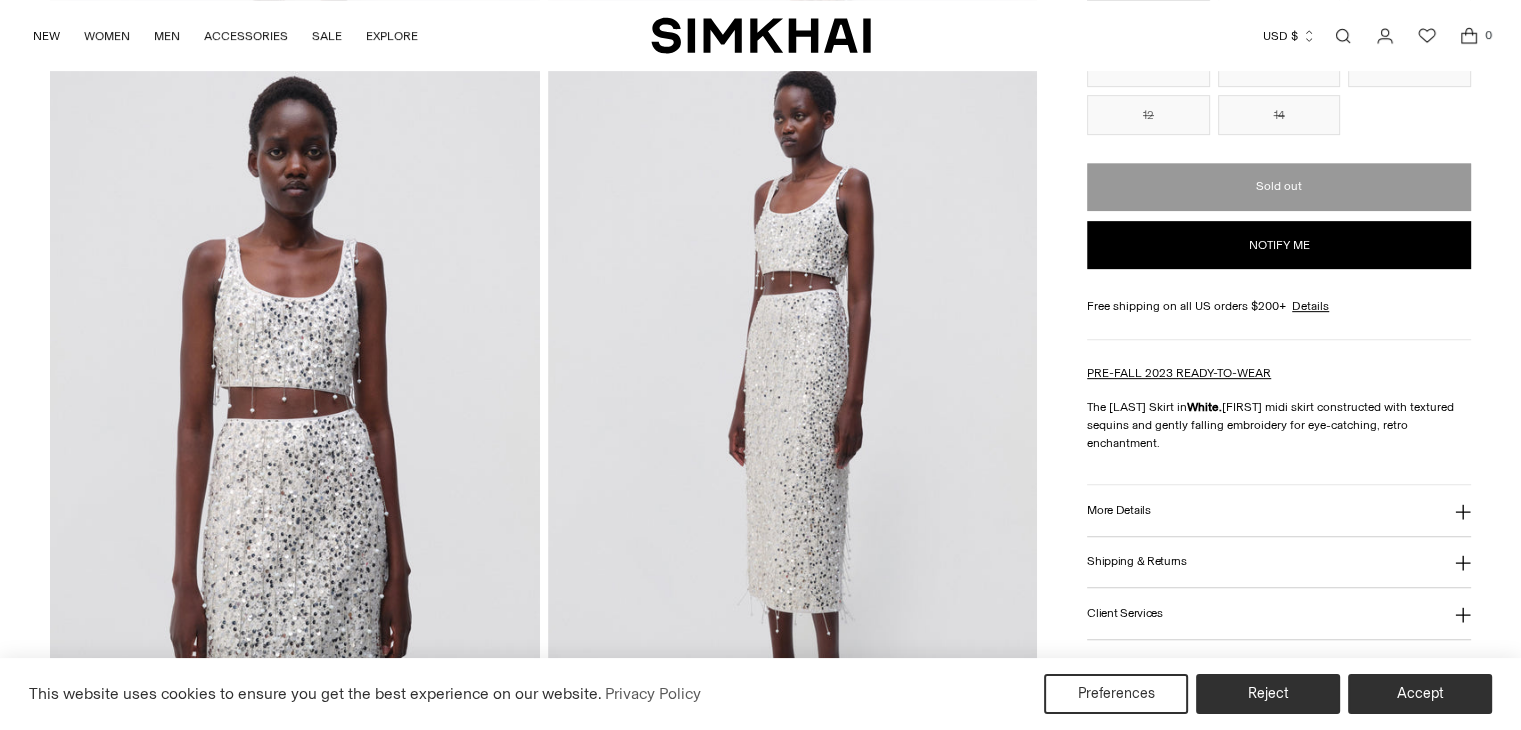 scroll, scrollTop: 1678, scrollLeft: 0, axis: vertical 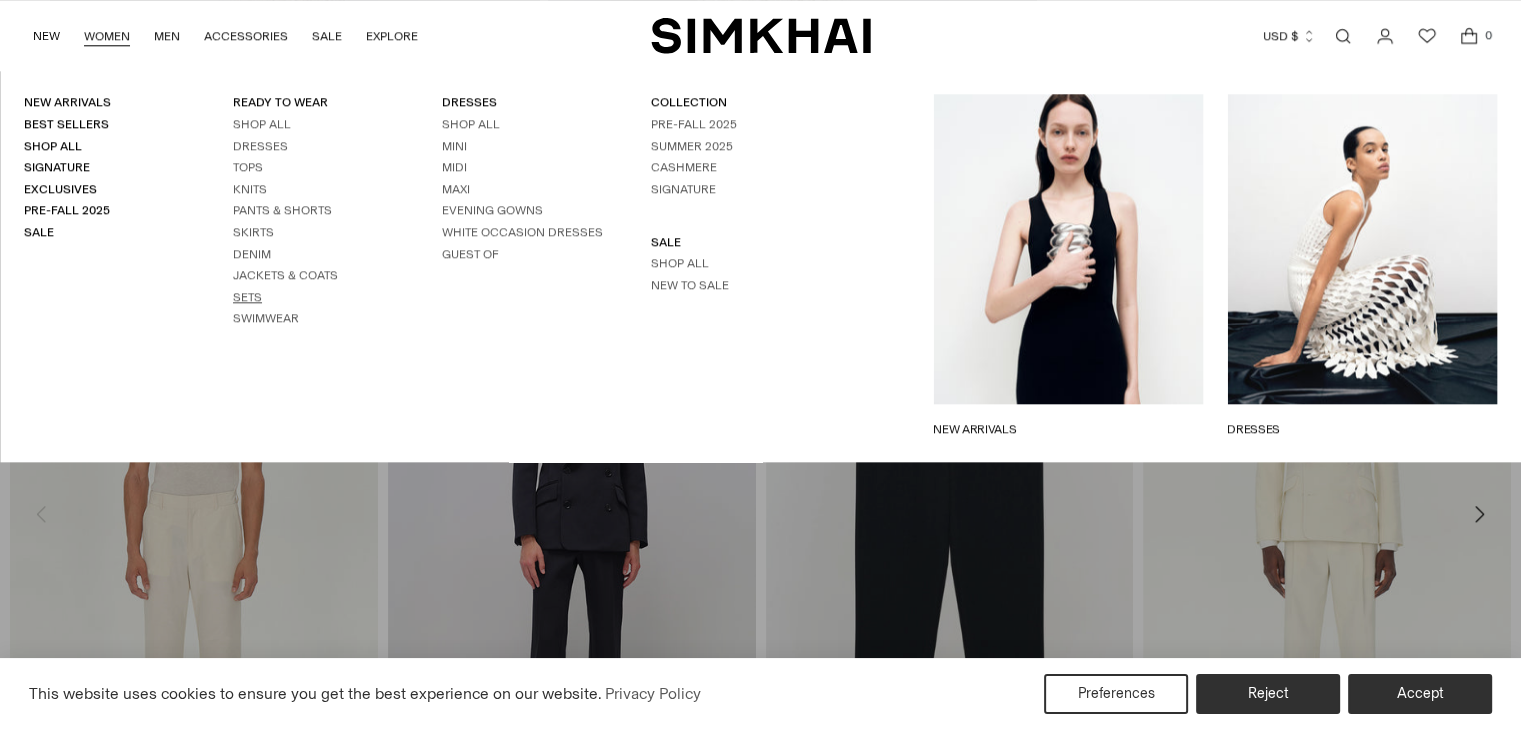 click on "Sets" at bounding box center [247, 297] 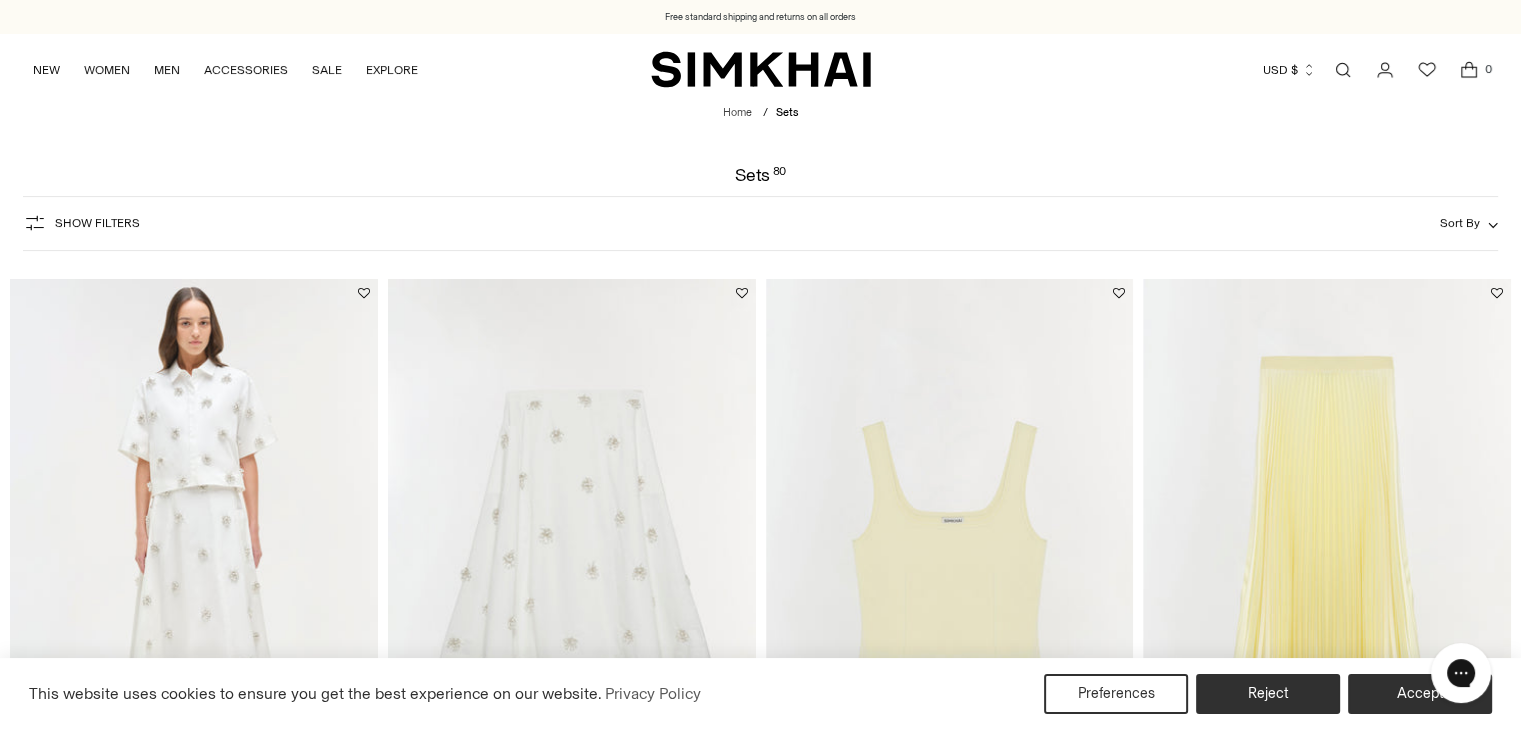 scroll, scrollTop: 0, scrollLeft: 0, axis: both 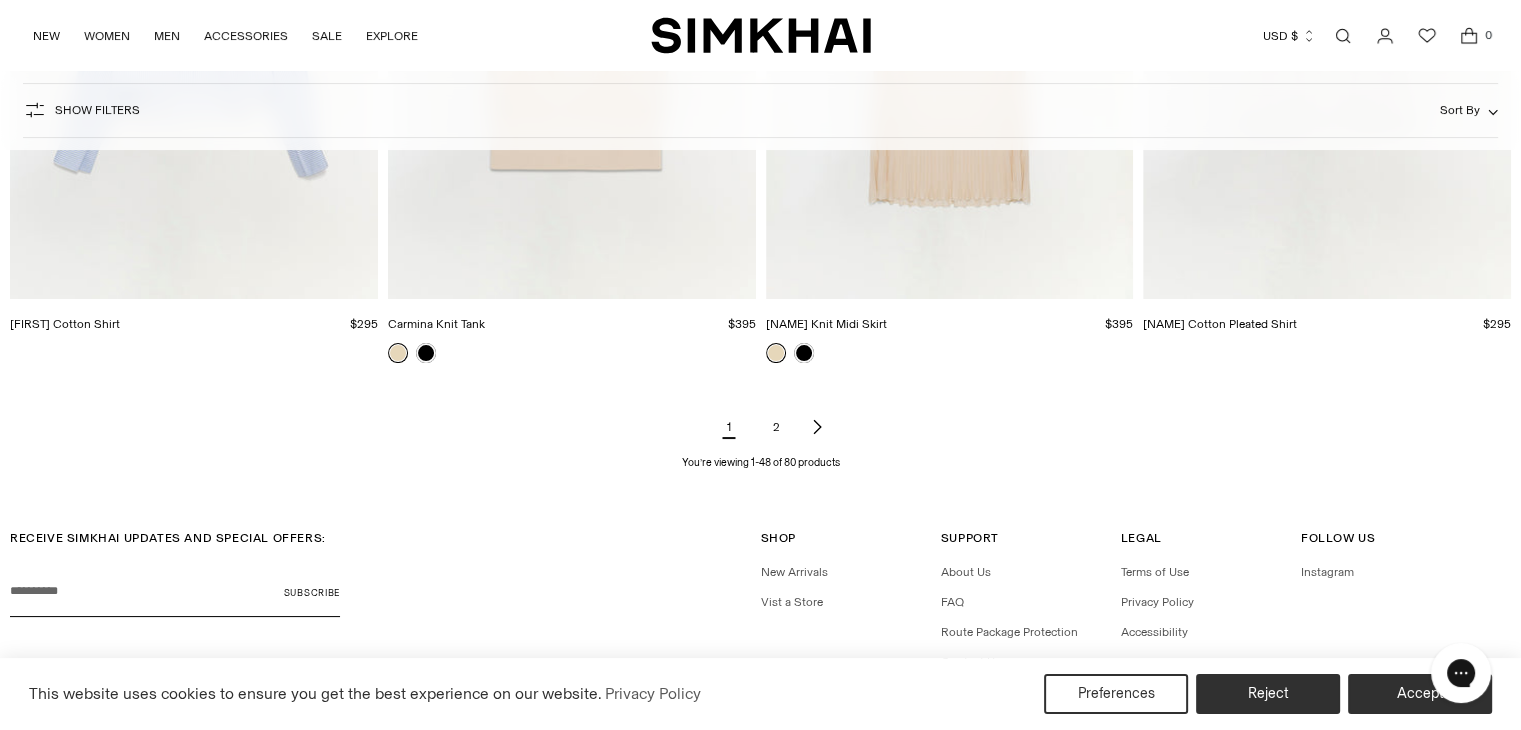 click on "2" at bounding box center (777, 427) 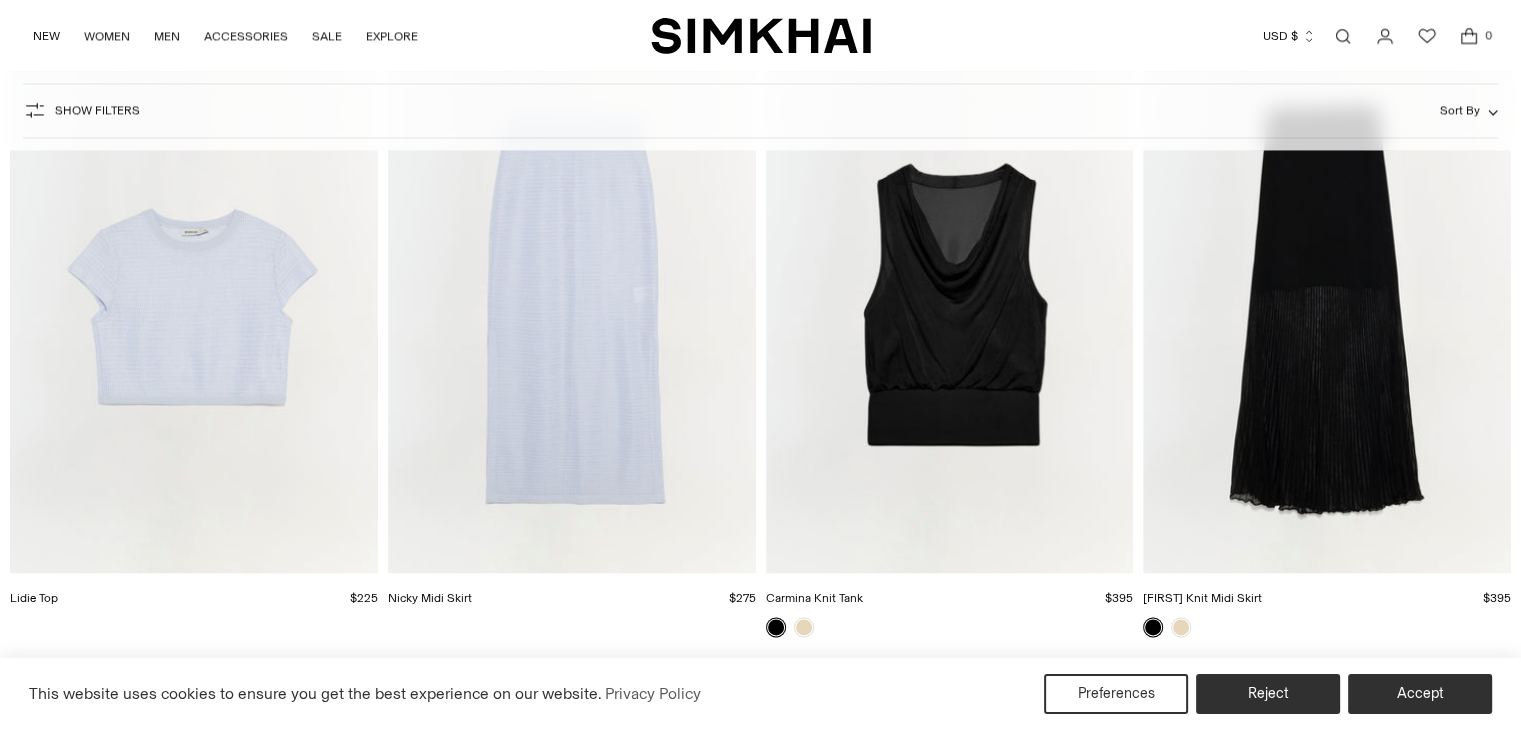scroll, scrollTop: 3860, scrollLeft: 0, axis: vertical 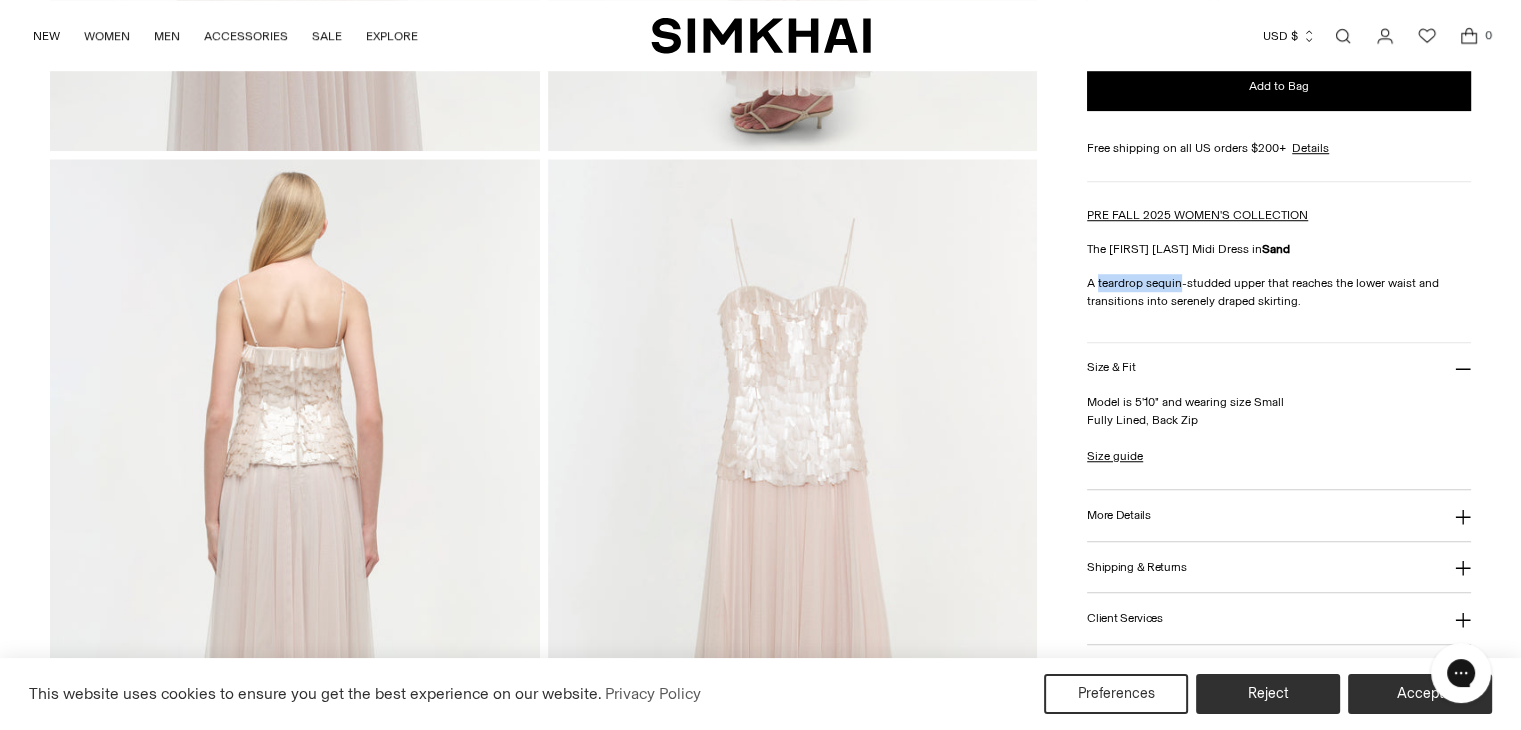 drag, startPoint x: 1177, startPoint y: 281, endPoint x: 1099, endPoint y: 286, distance: 78.160095 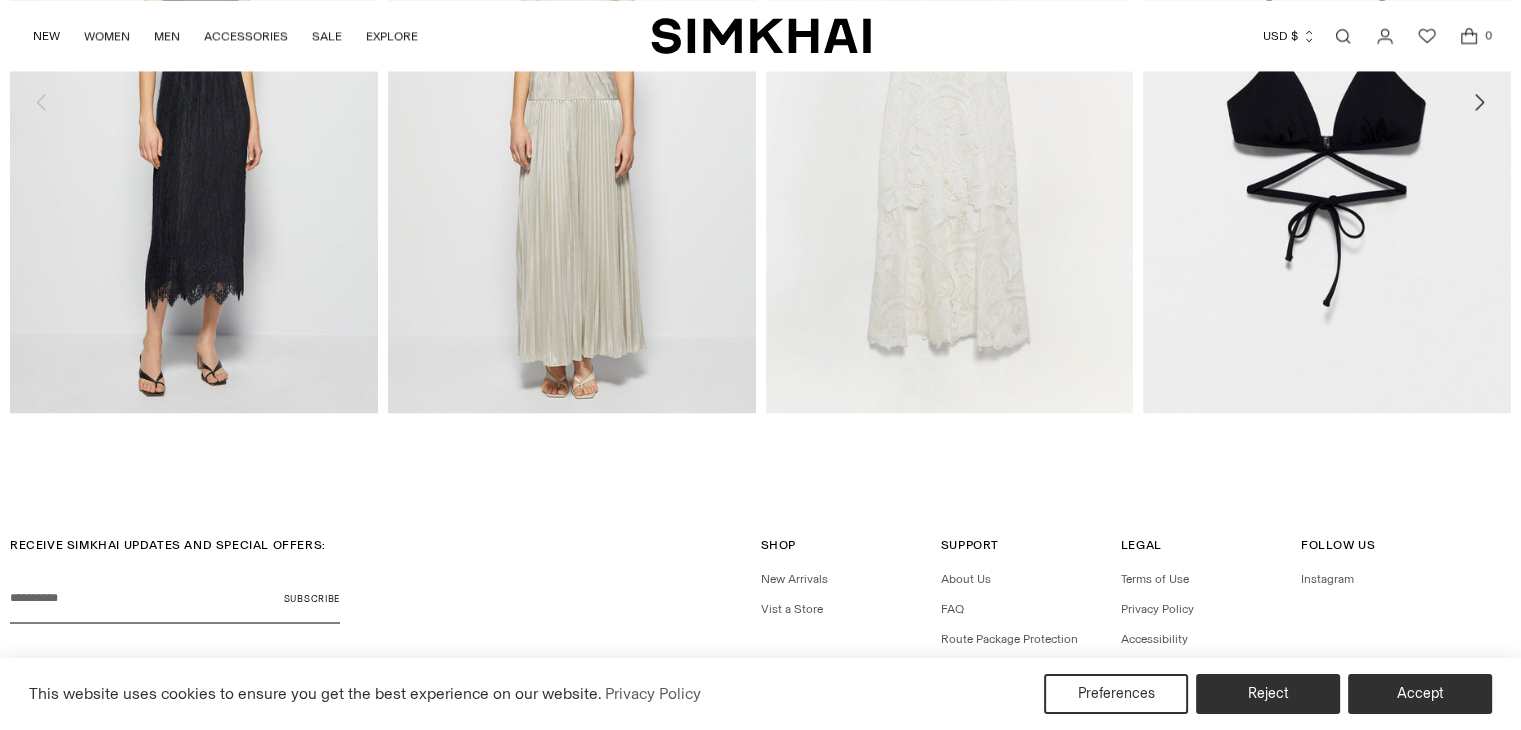 scroll, scrollTop: 3251, scrollLeft: 0, axis: vertical 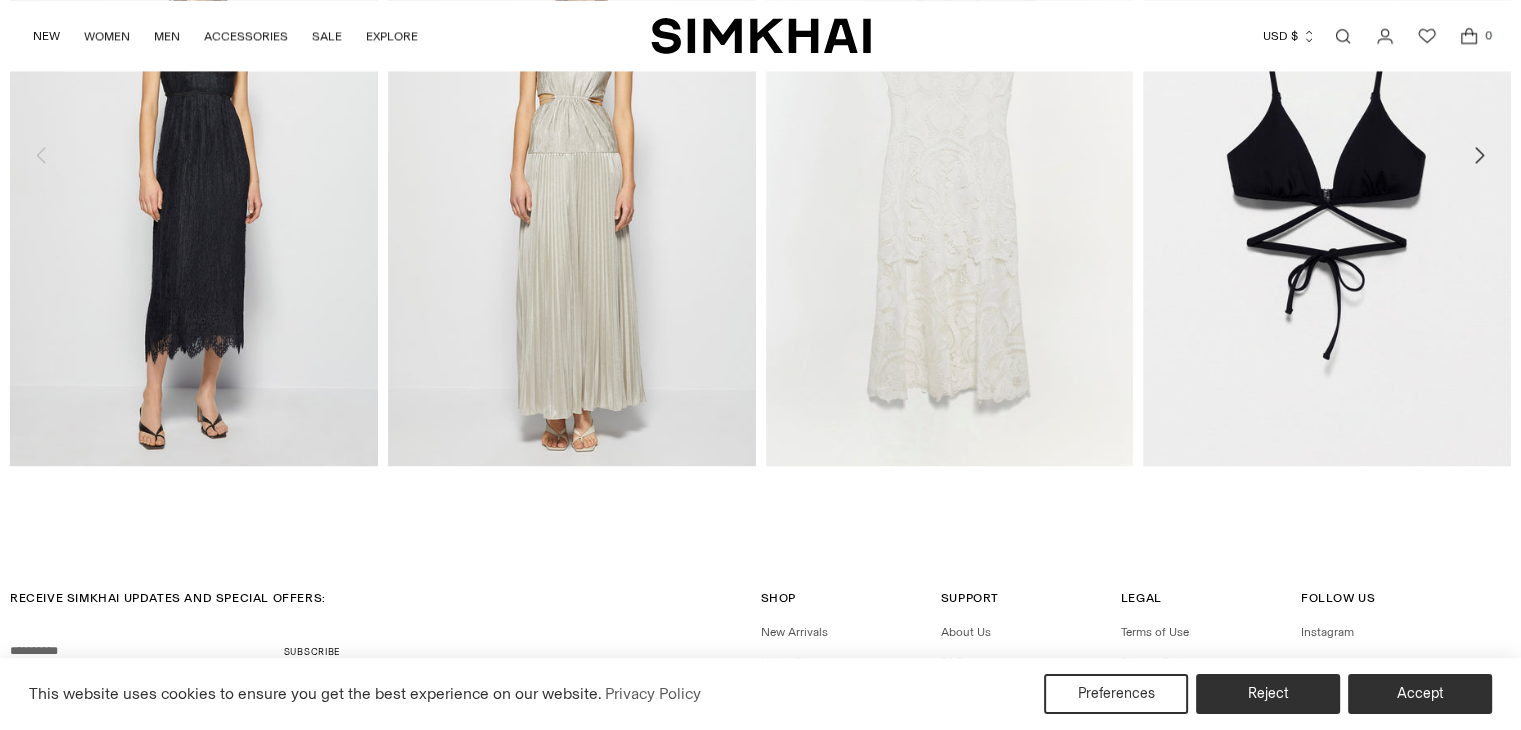 click at bounding box center (1343, 36) 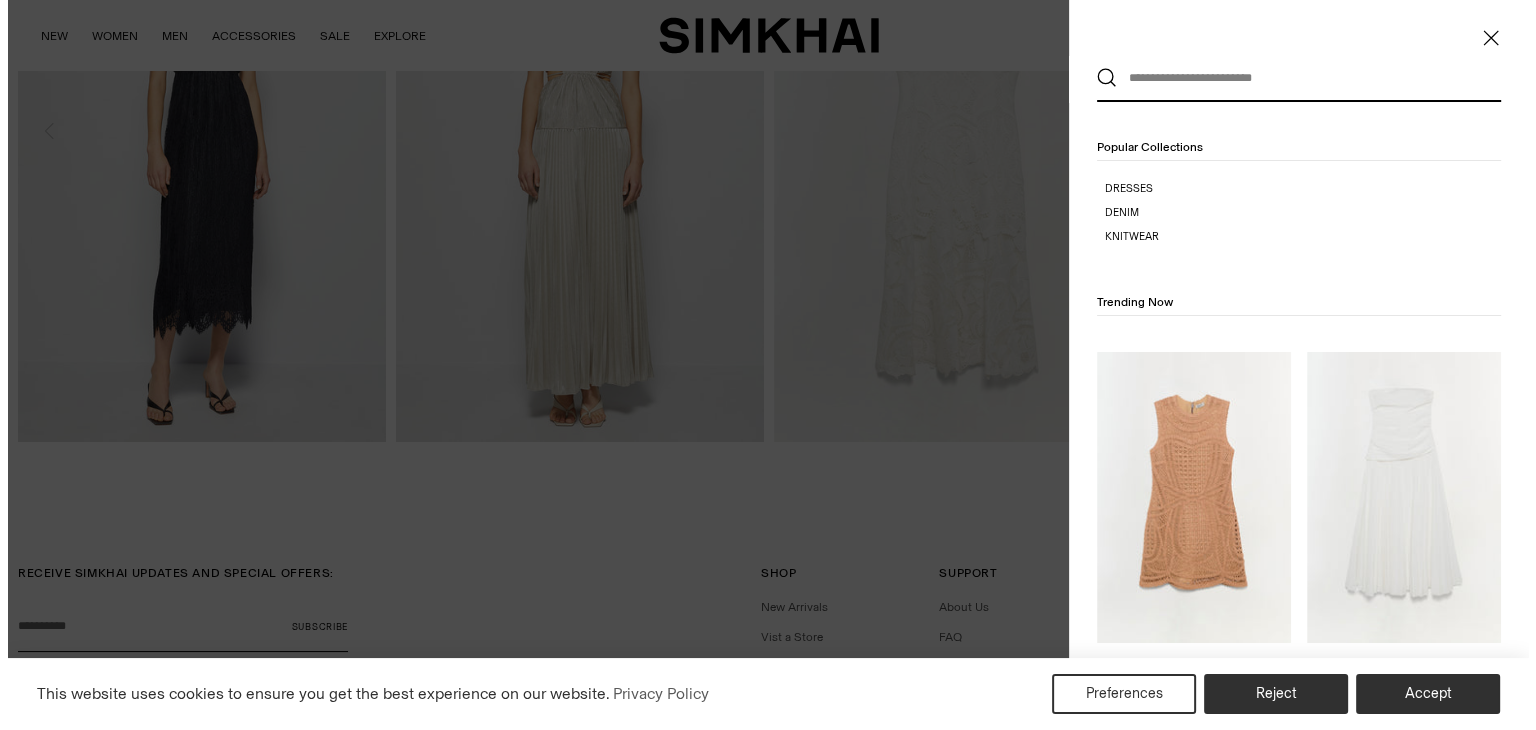 scroll, scrollTop: 0, scrollLeft: 0, axis: both 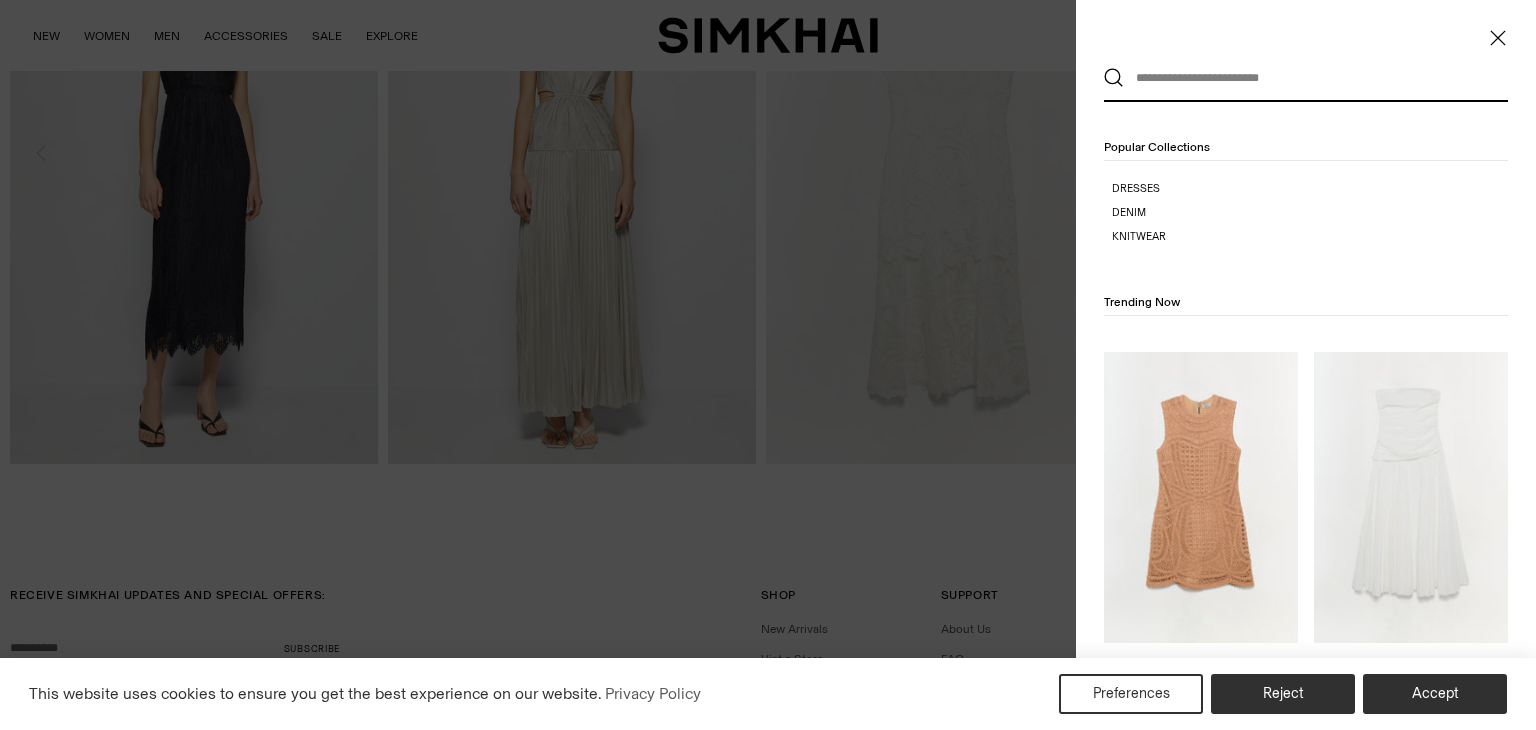paste on "**********" 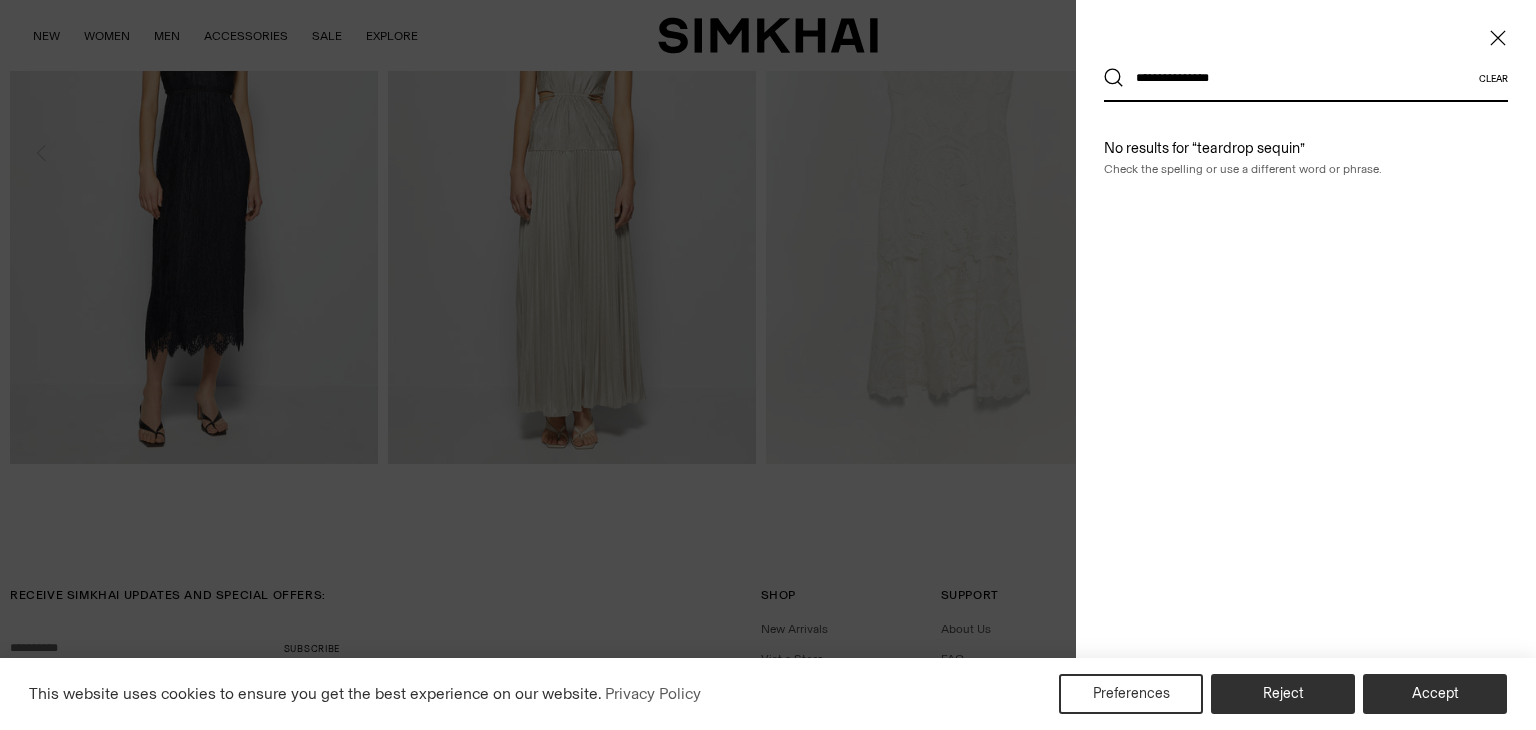 type on "**********" 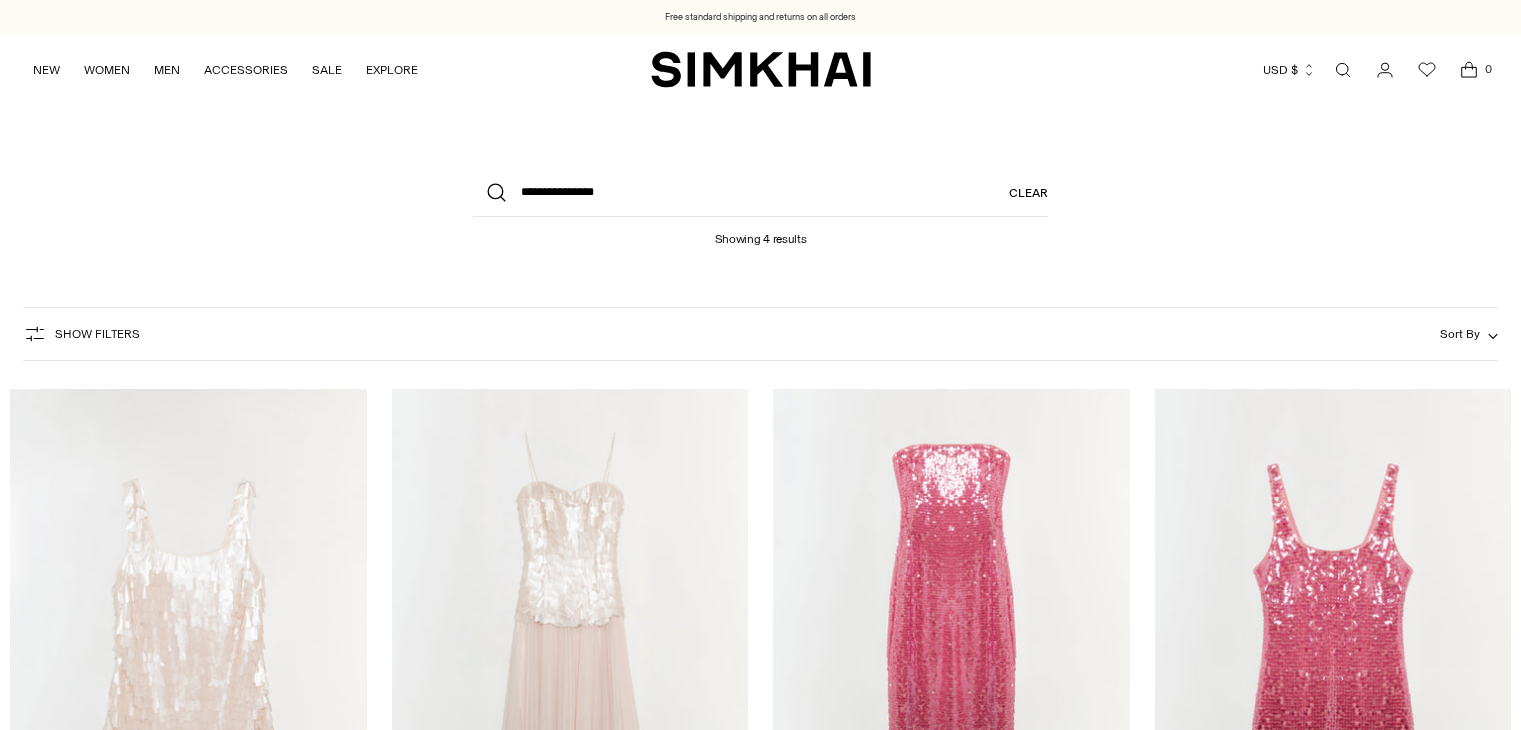scroll, scrollTop: 0, scrollLeft: 0, axis: both 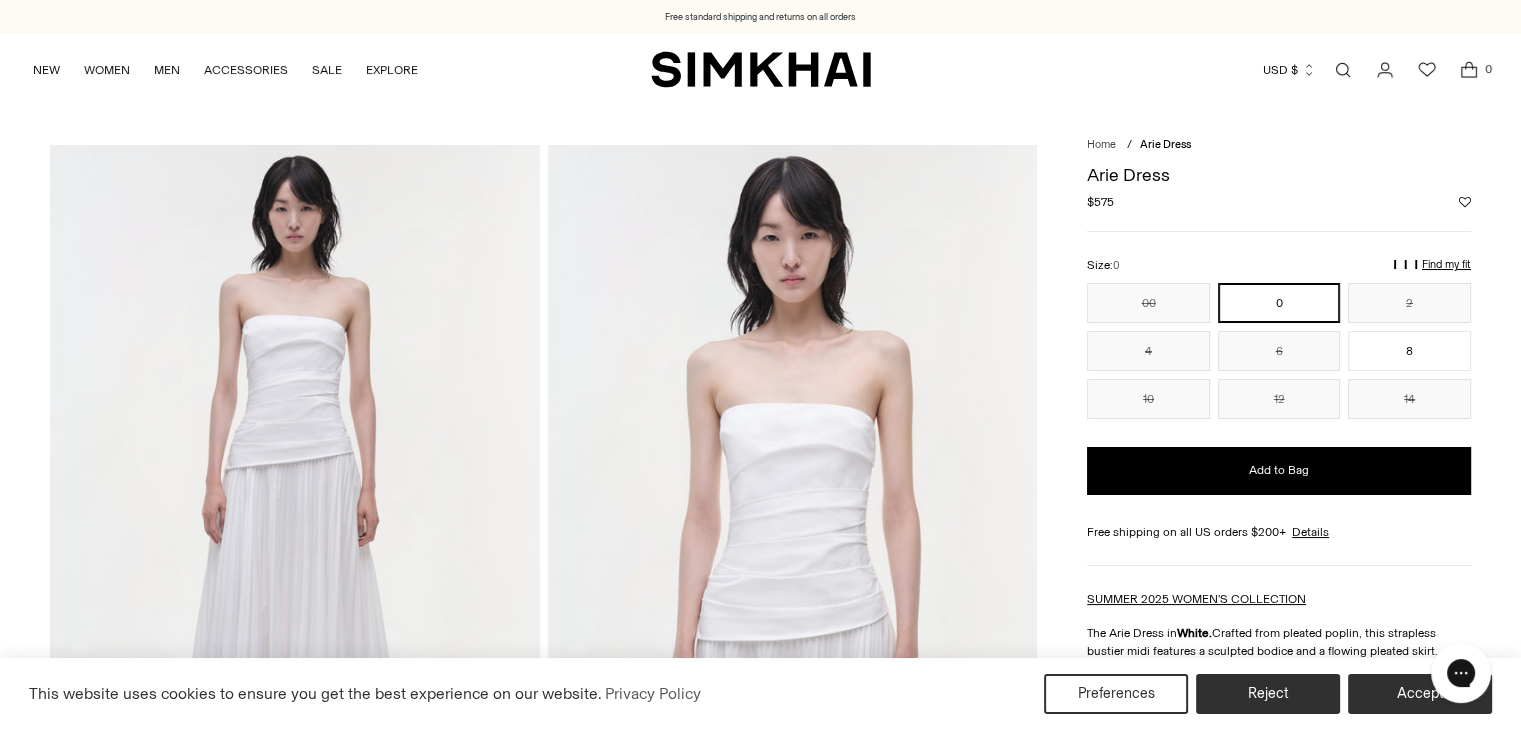 click at bounding box center (1343, 70) 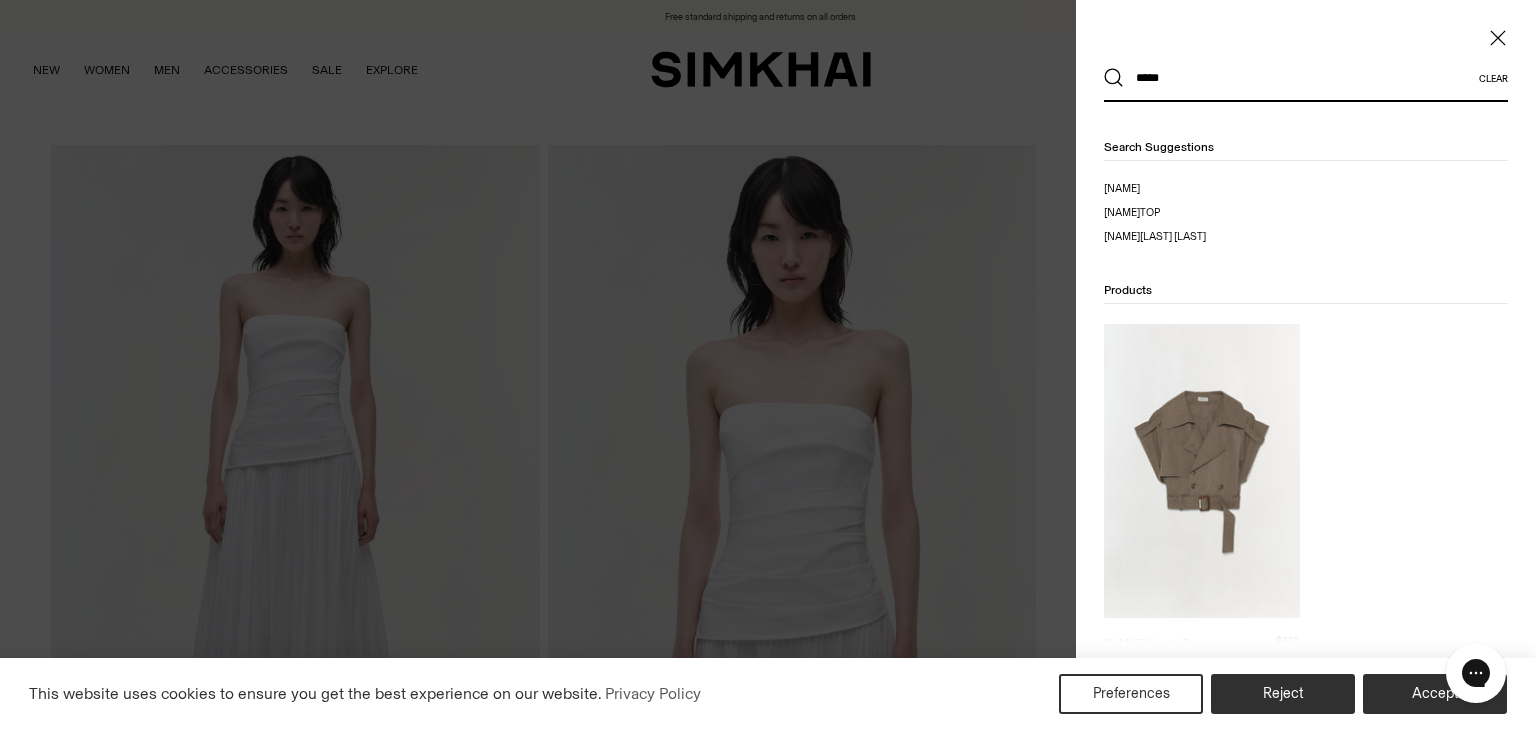 type on "****" 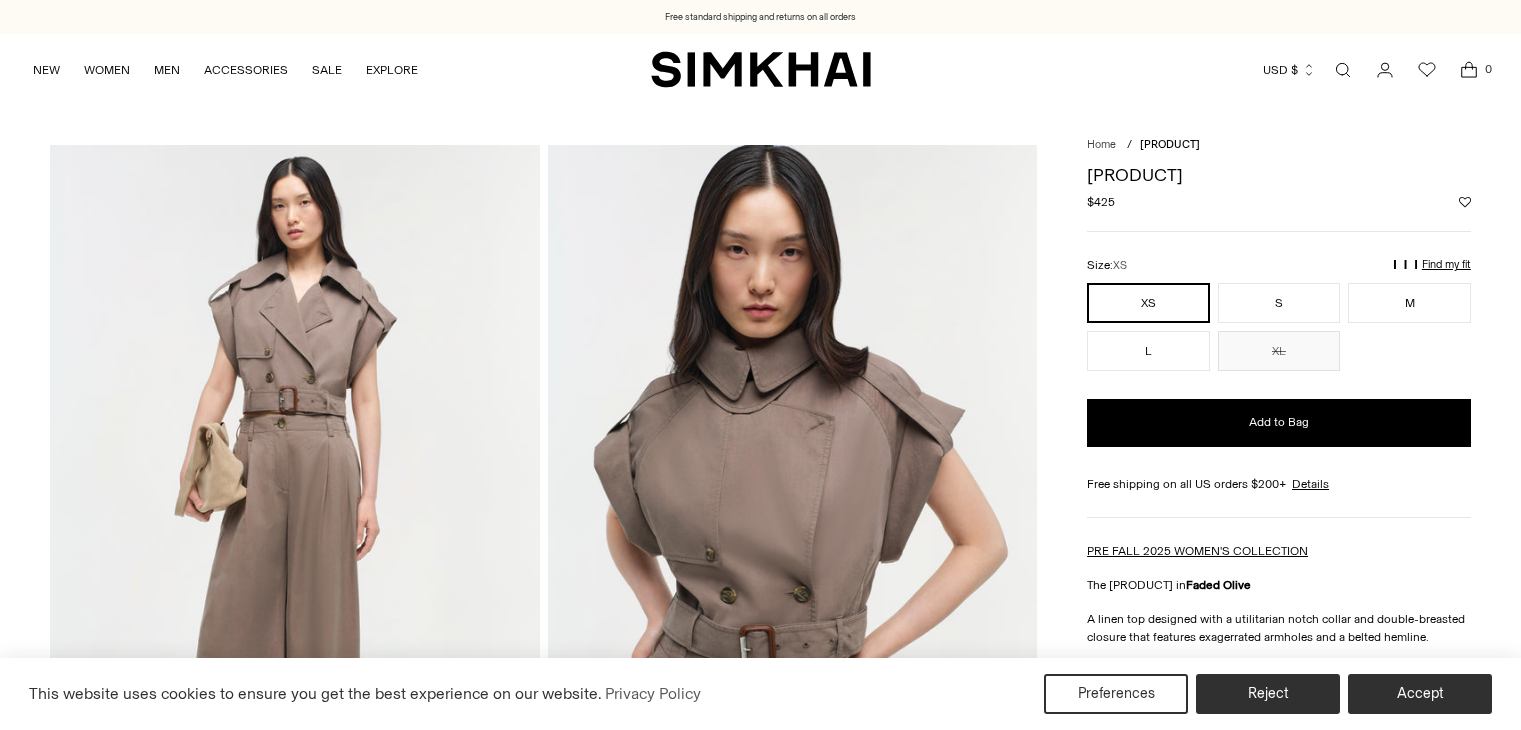 scroll, scrollTop: 0, scrollLeft: 0, axis: both 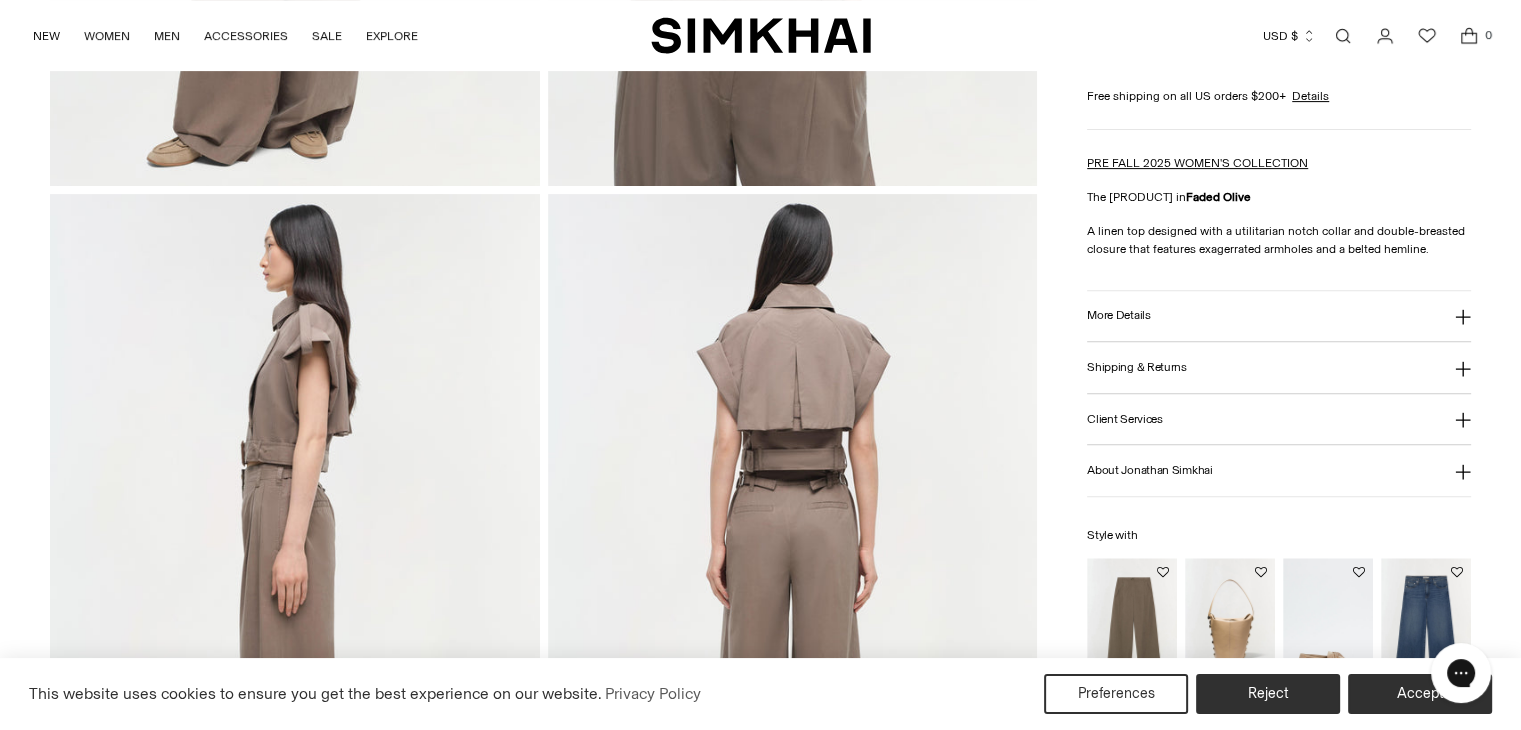 click at bounding box center [0, 0] 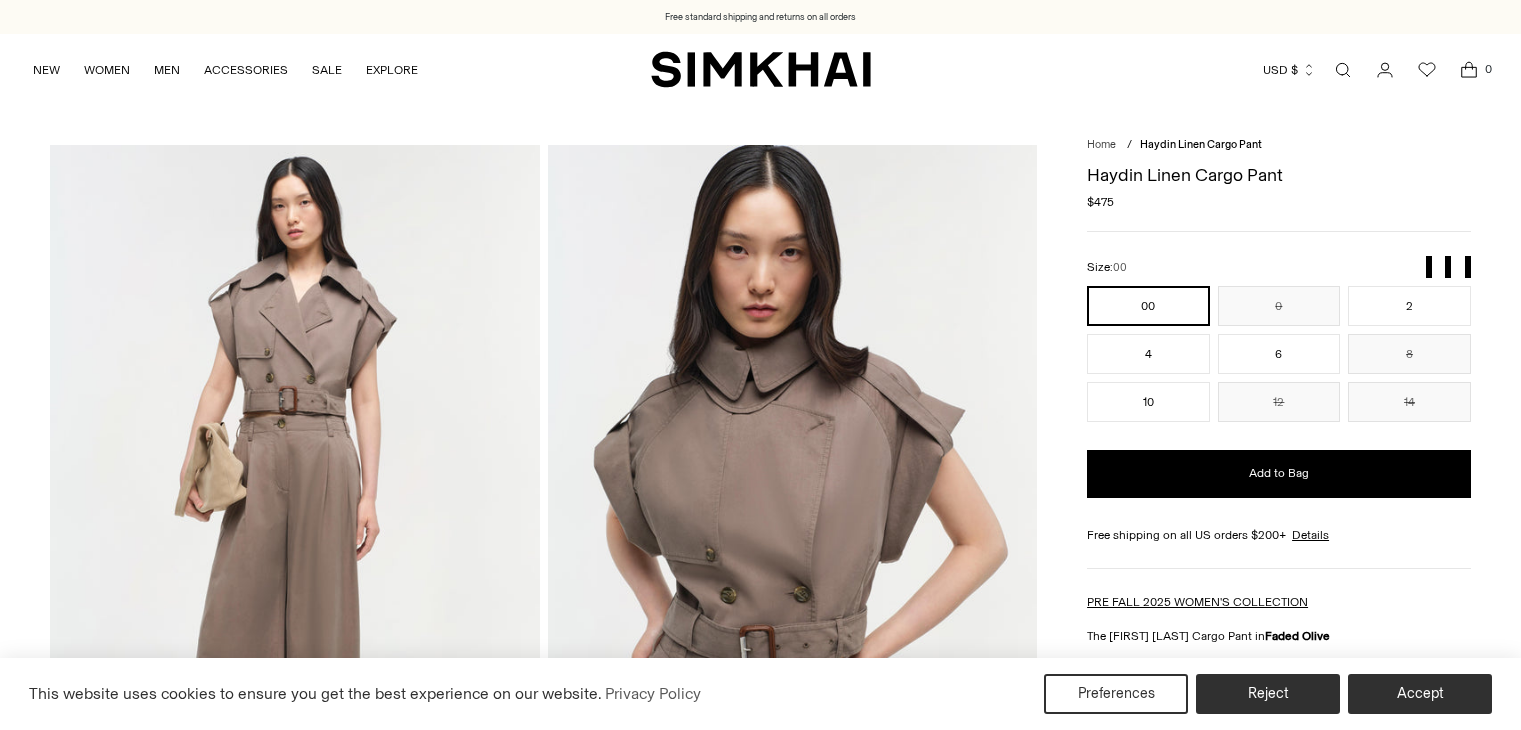 scroll, scrollTop: 0, scrollLeft: 0, axis: both 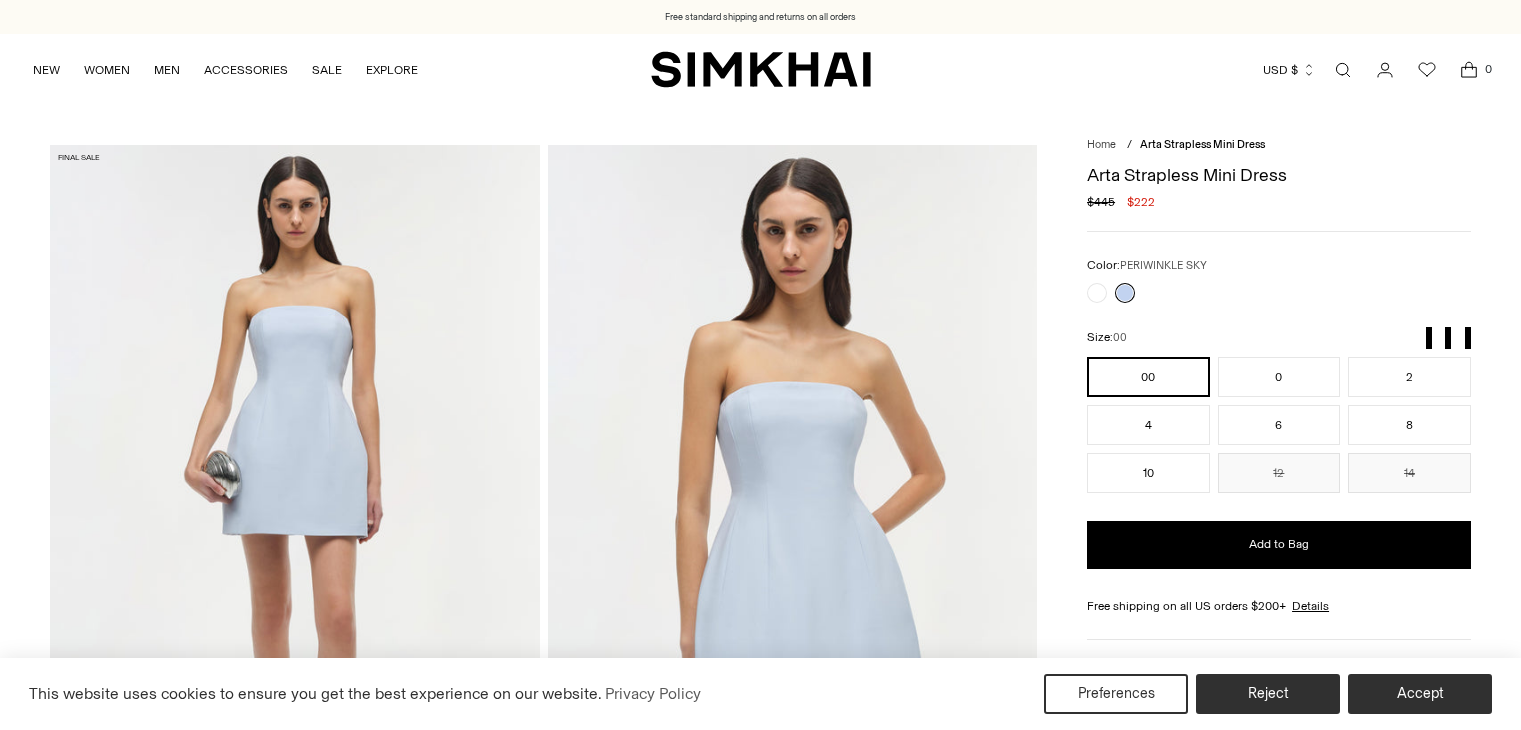 click at bounding box center (1343, 70) 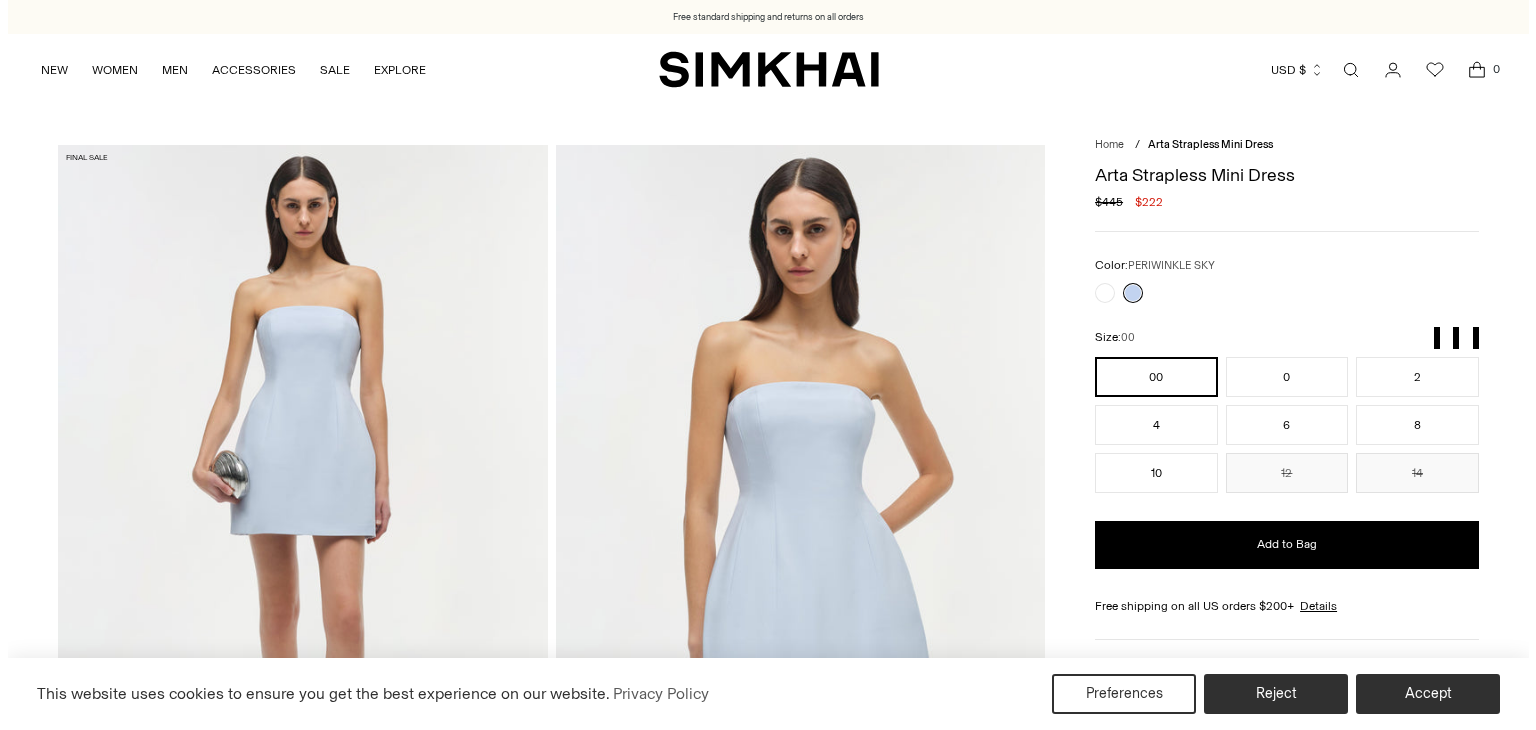 scroll, scrollTop: 0, scrollLeft: 0, axis: both 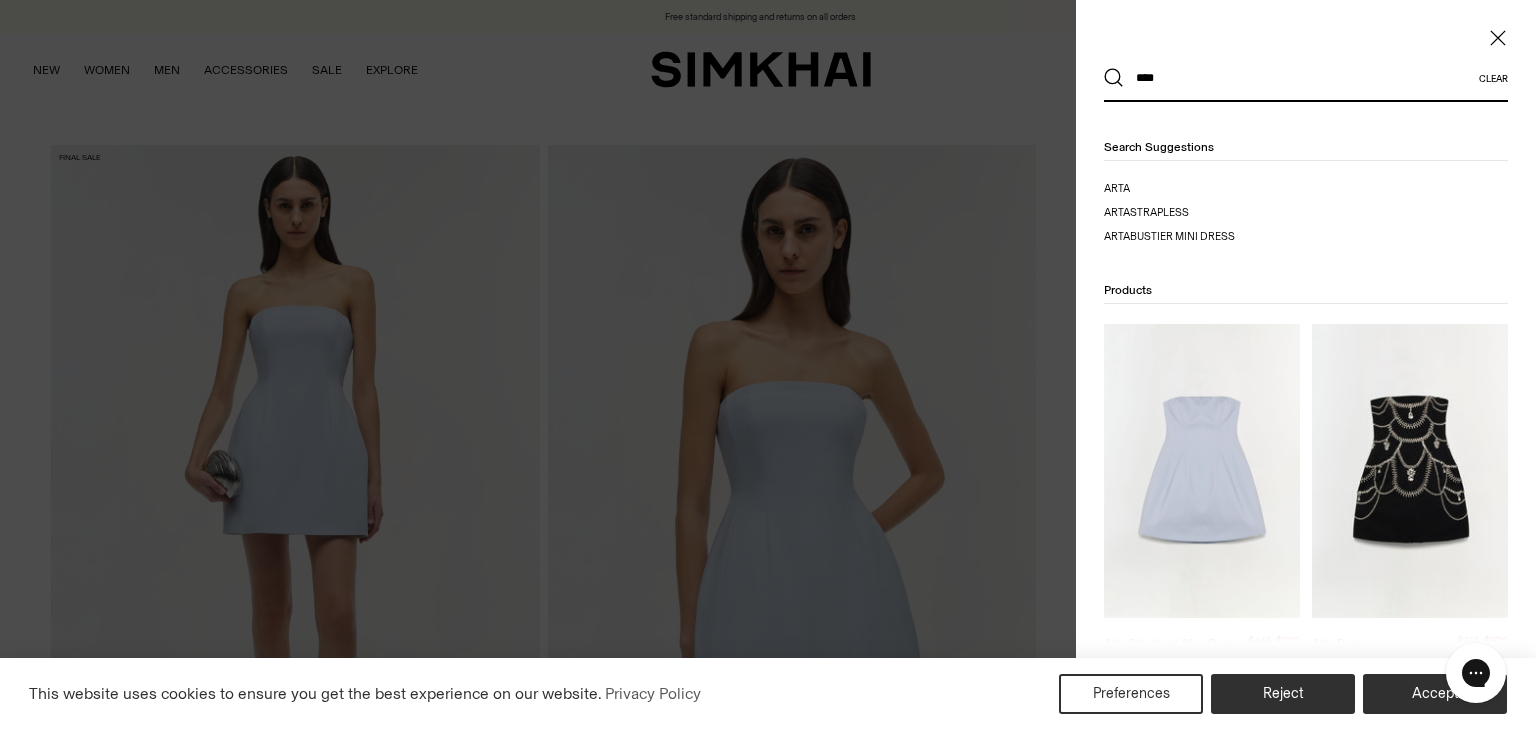 type on "****" 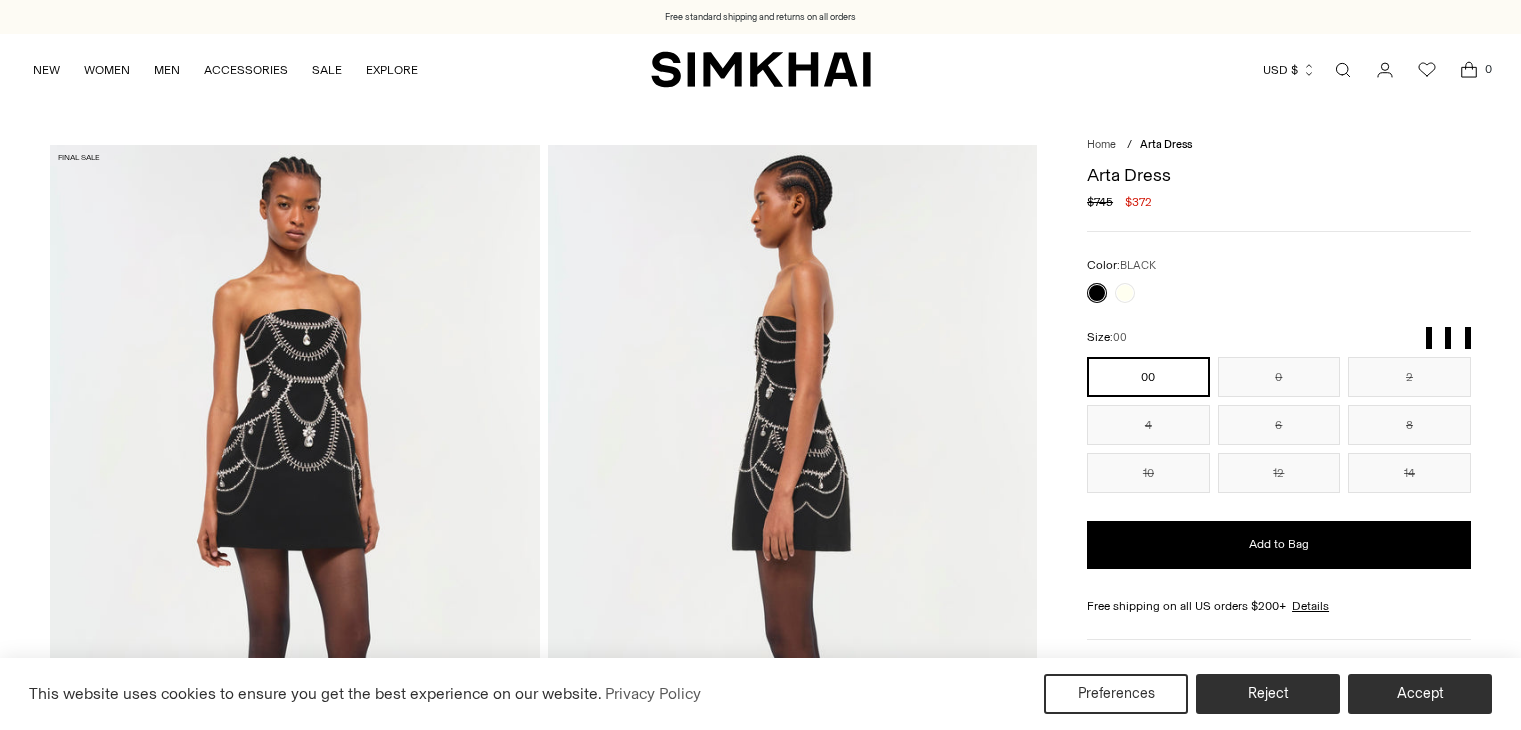 scroll, scrollTop: 0, scrollLeft: 0, axis: both 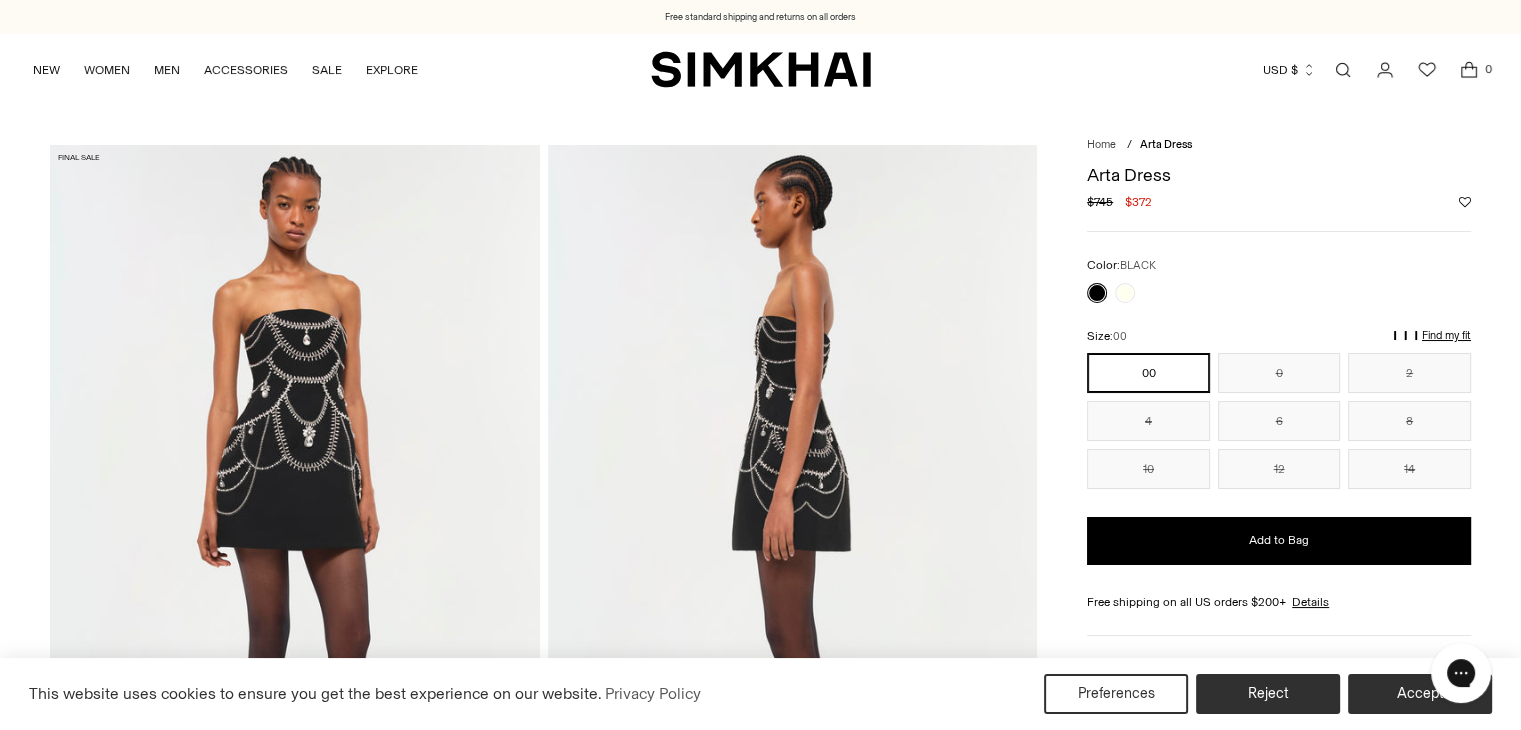 click at bounding box center (1343, 70) 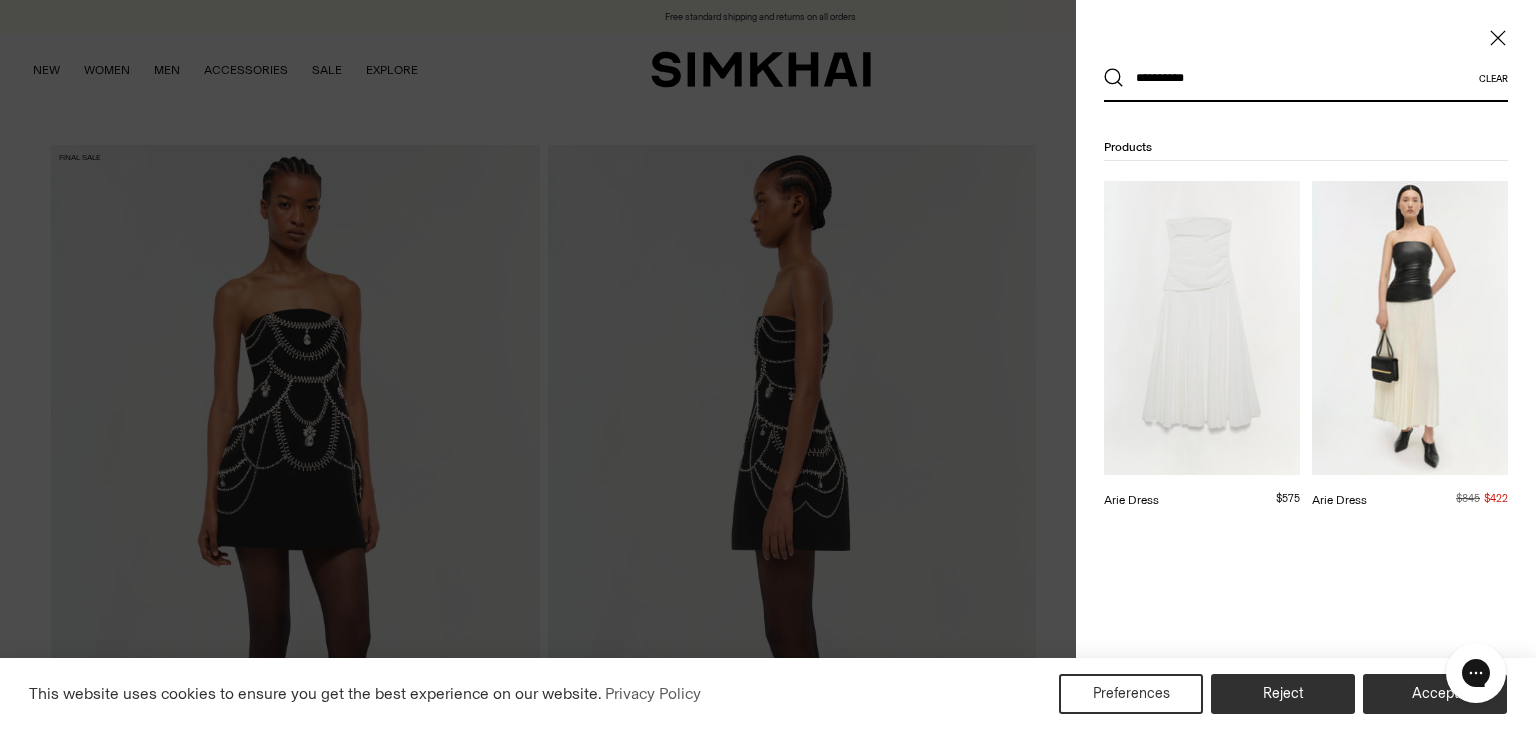 type on "**********" 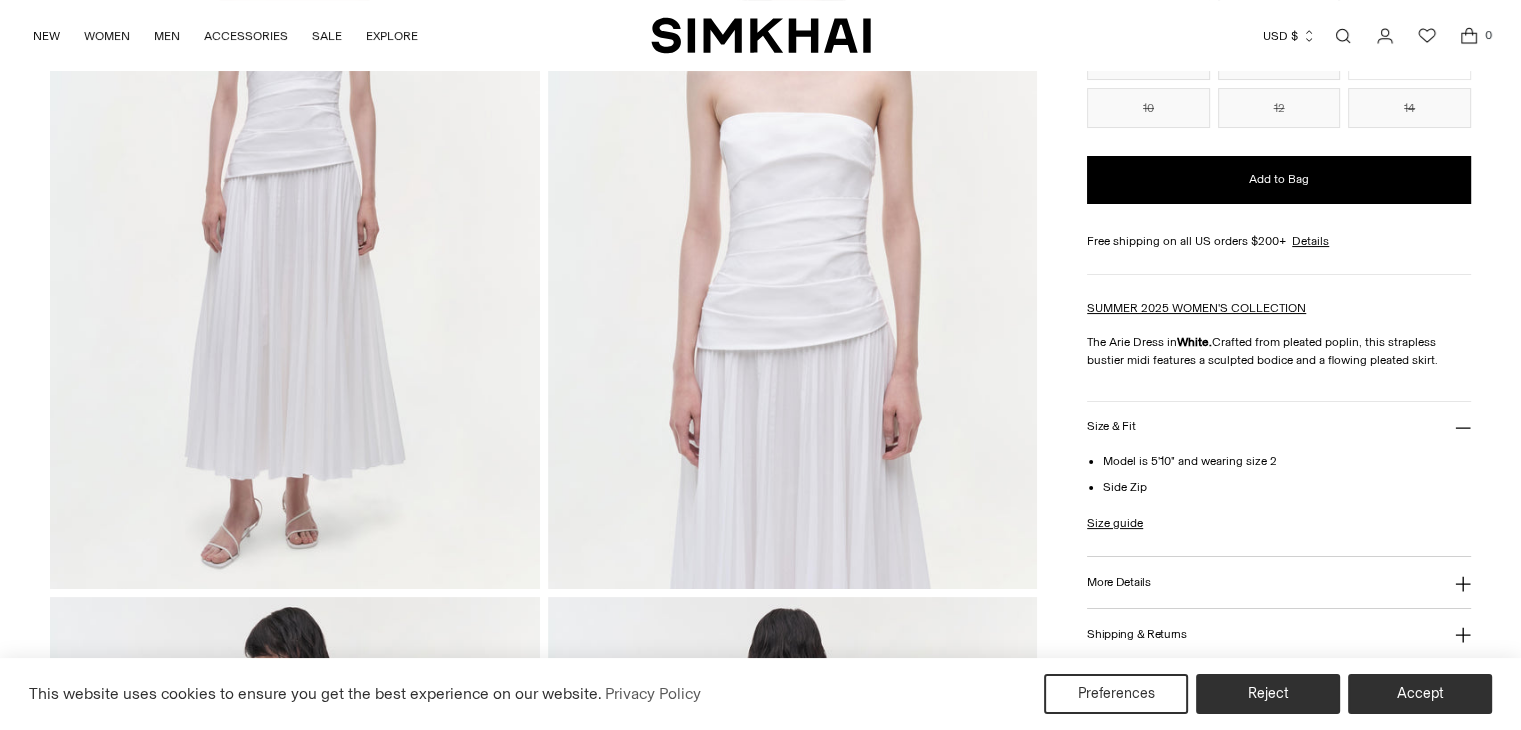 scroll, scrollTop: 292, scrollLeft: 0, axis: vertical 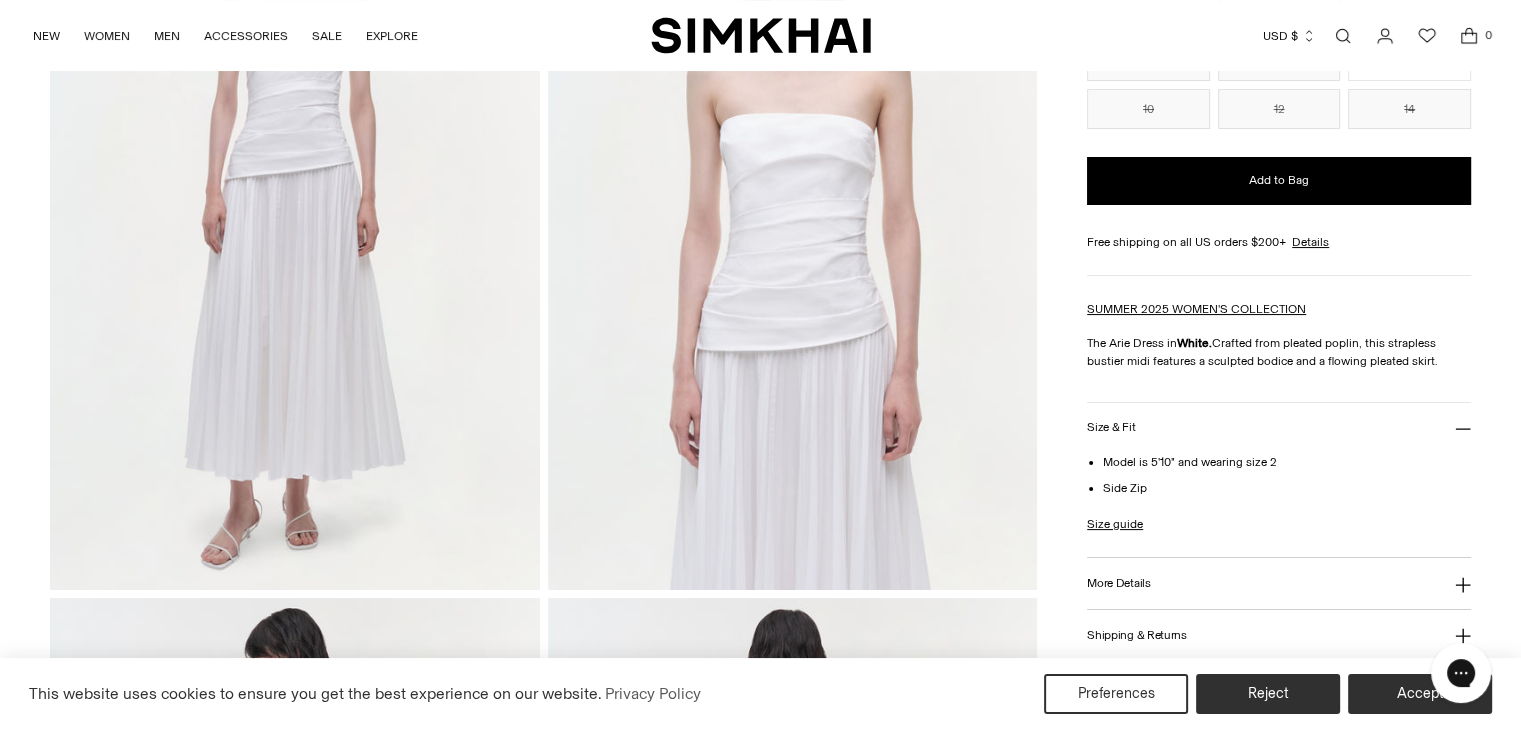 click at bounding box center [1343, 36] 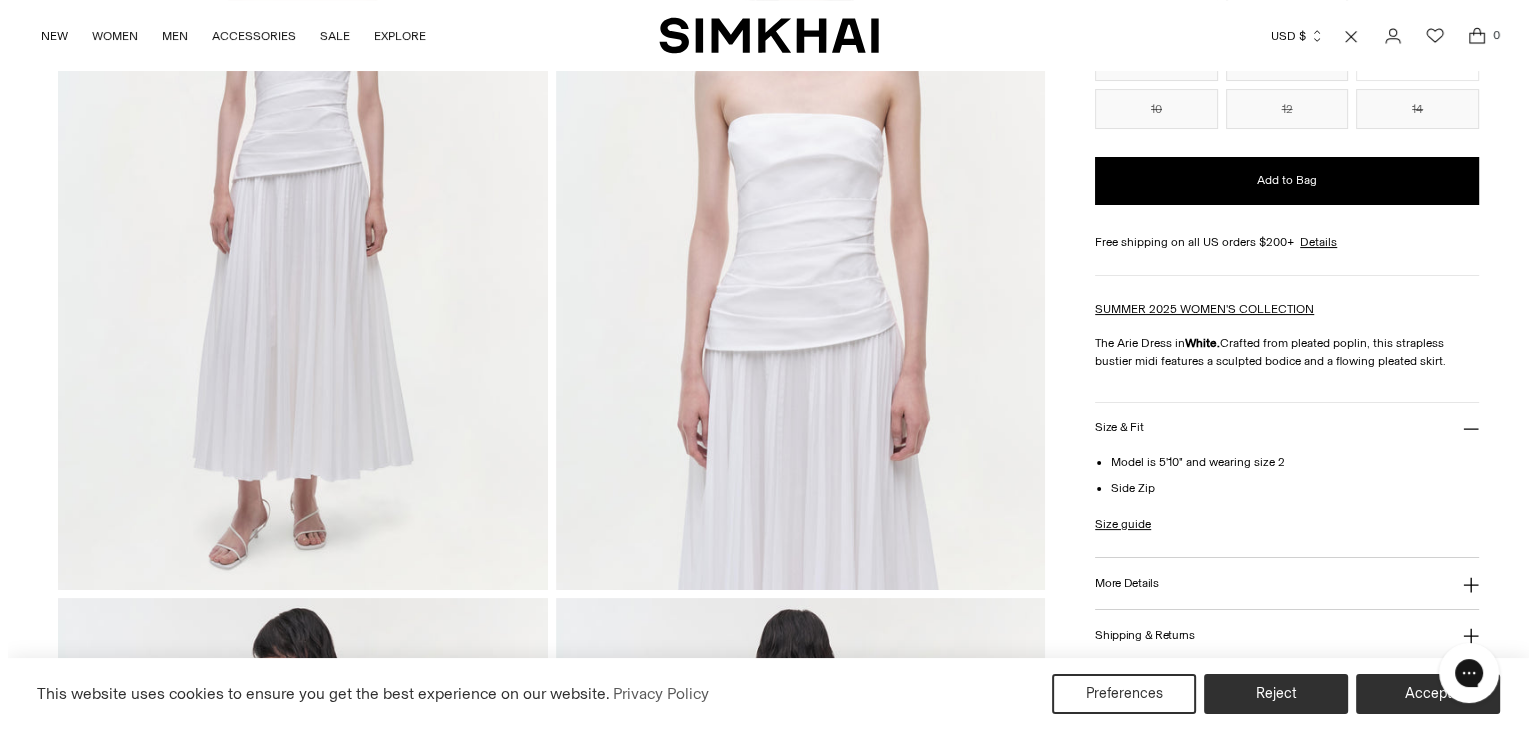 scroll, scrollTop: 0, scrollLeft: 0, axis: both 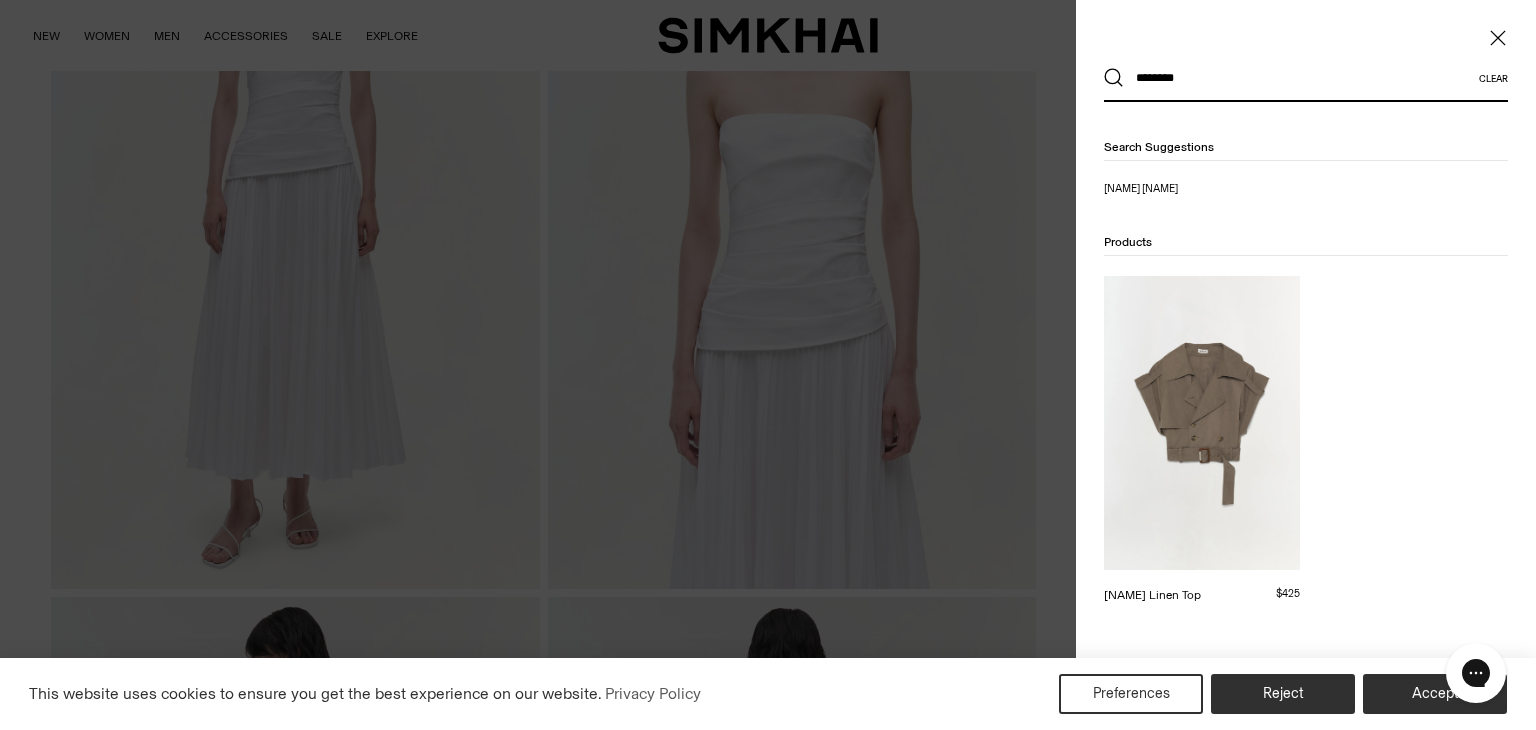 type on "********" 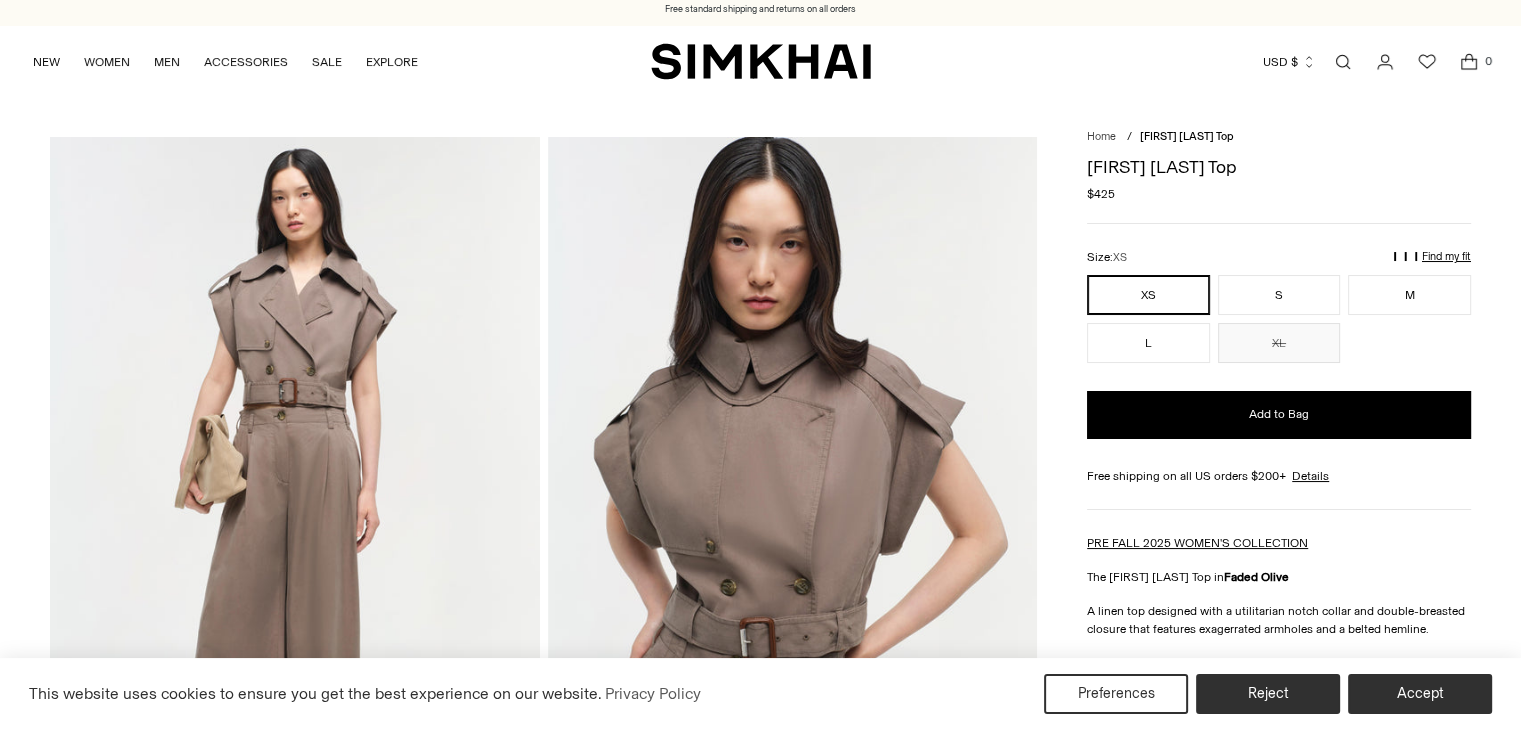 scroll, scrollTop: 0, scrollLeft: 0, axis: both 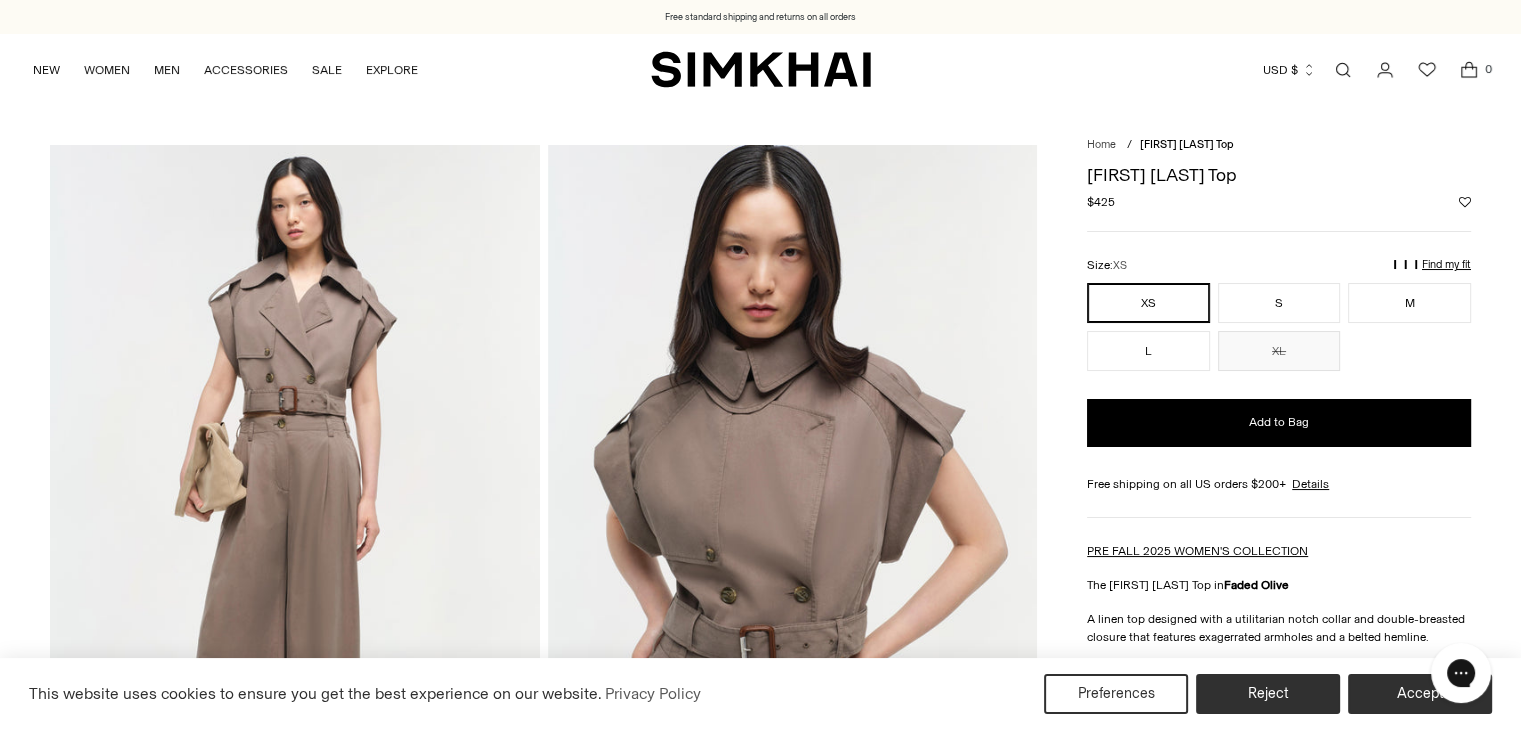 click at bounding box center [1343, 70] 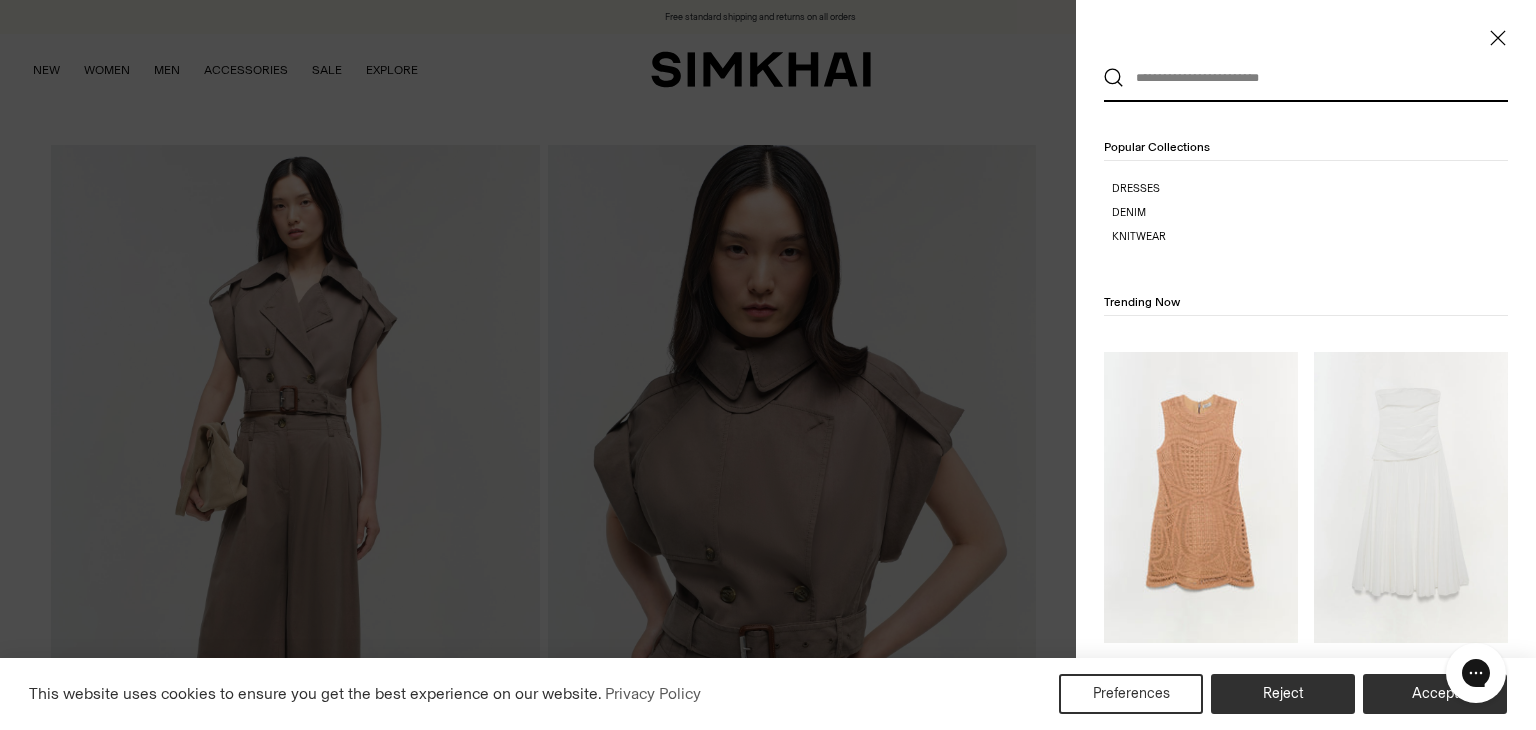 paste on "**********" 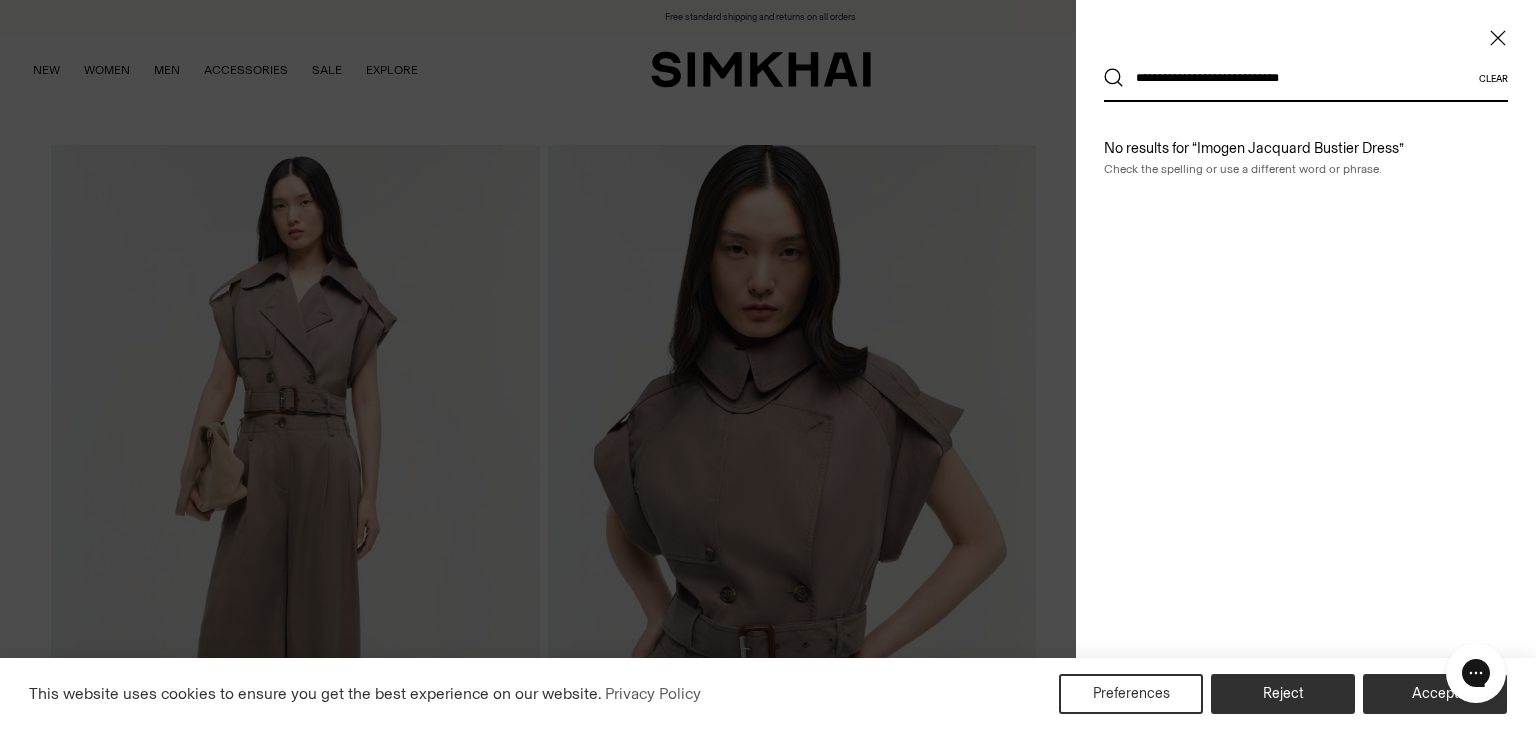 type on "**********" 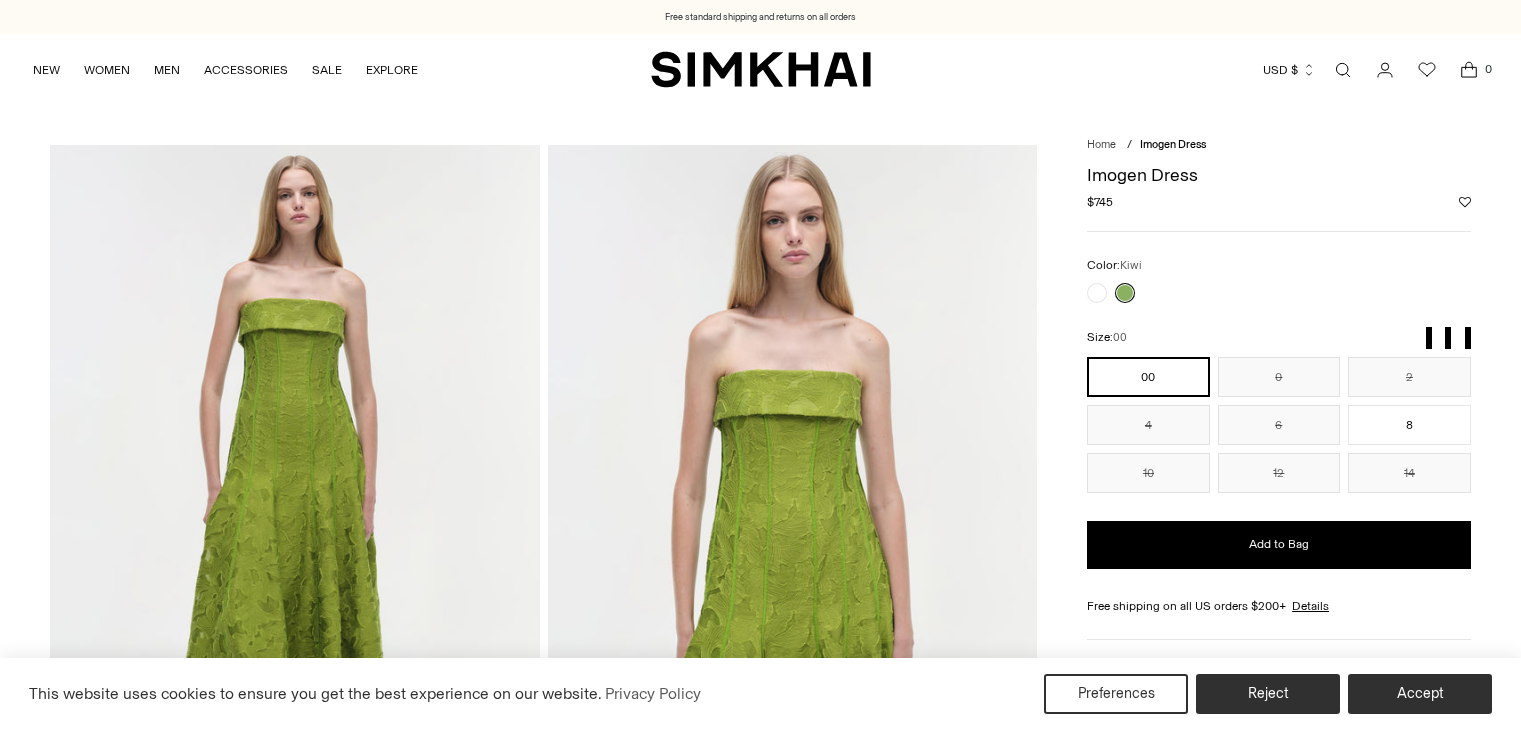 scroll, scrollTop: 0, scrollLeft: 0, axis: both 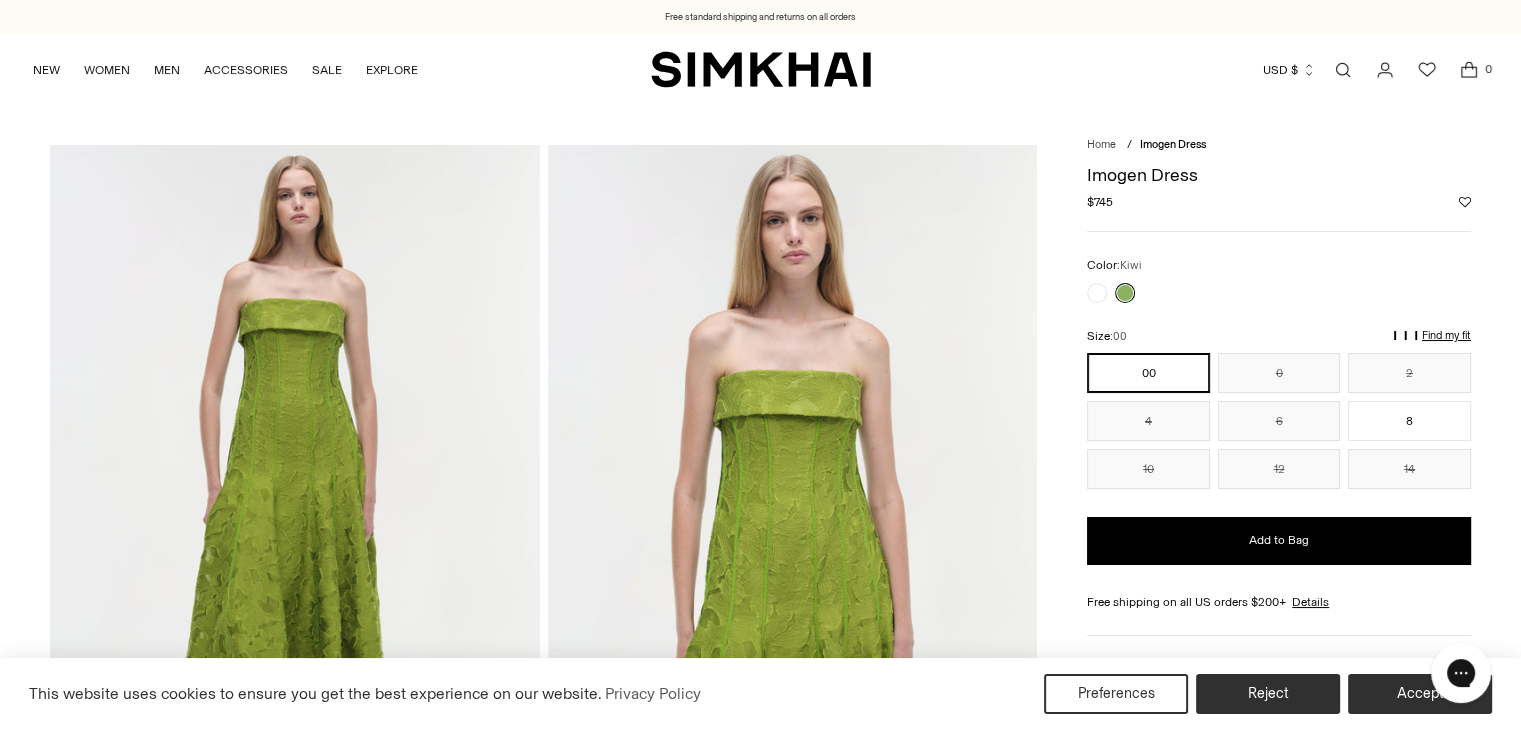 click at bounding box center [1343, 70] 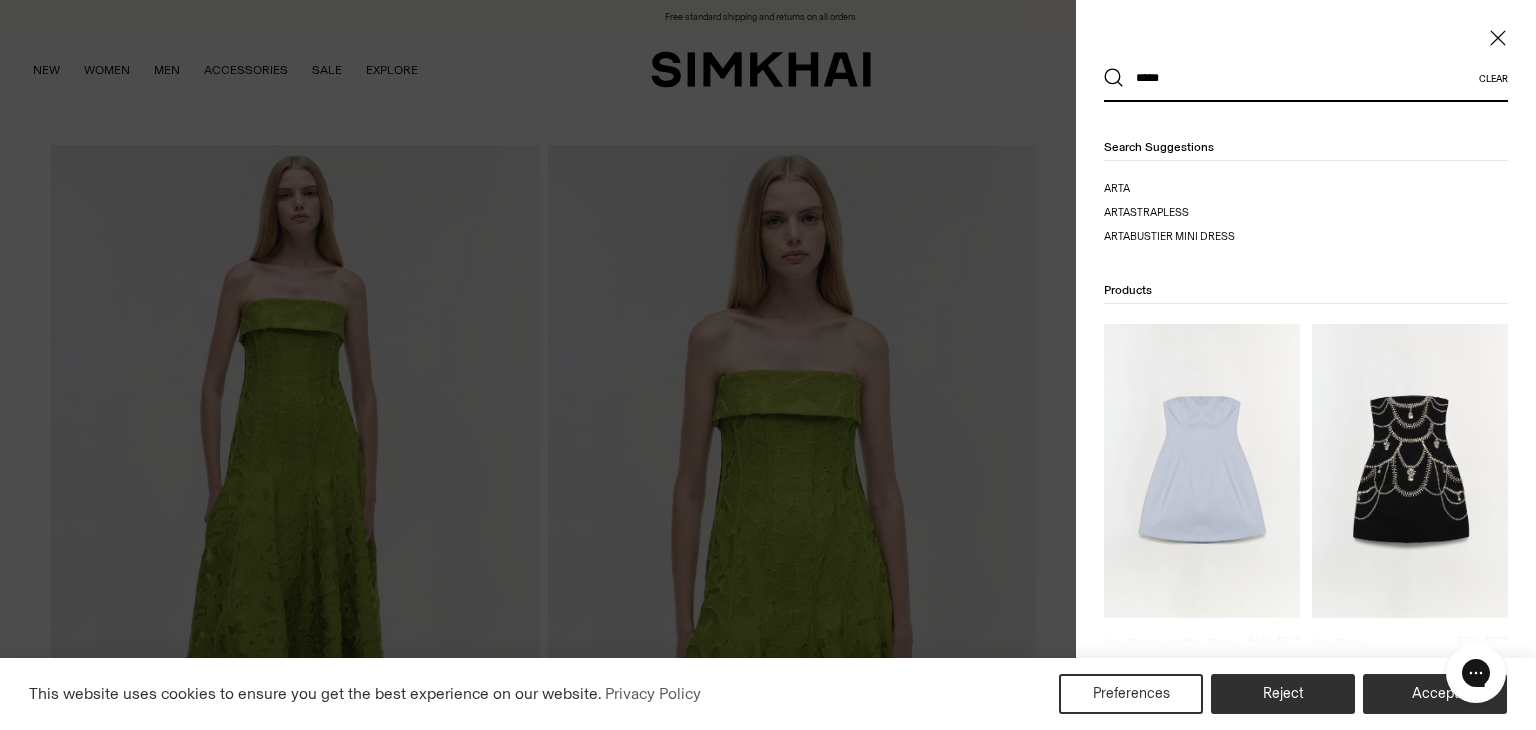 type on "****" 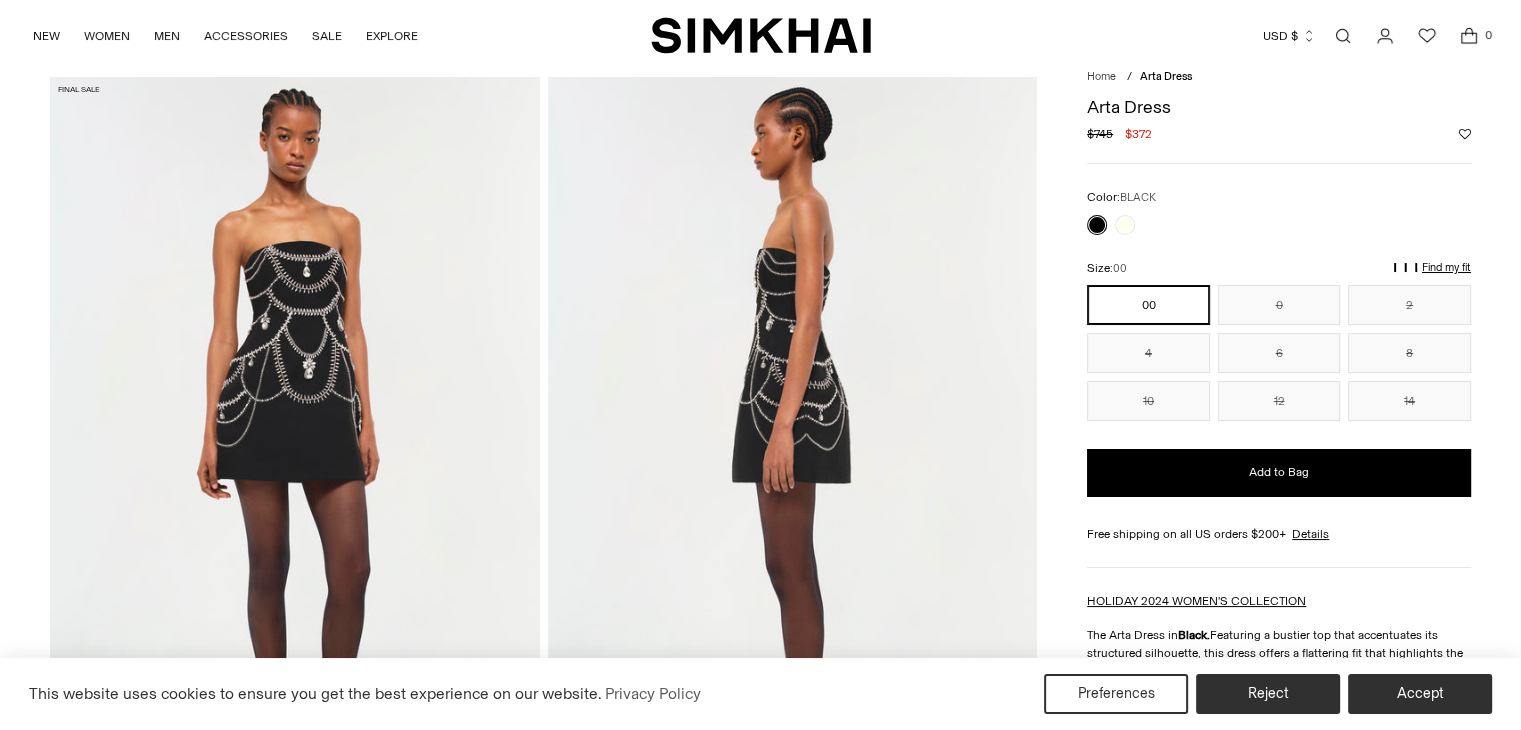 scroll, scrollTop: 0, scrollLeft: 0, axis: both 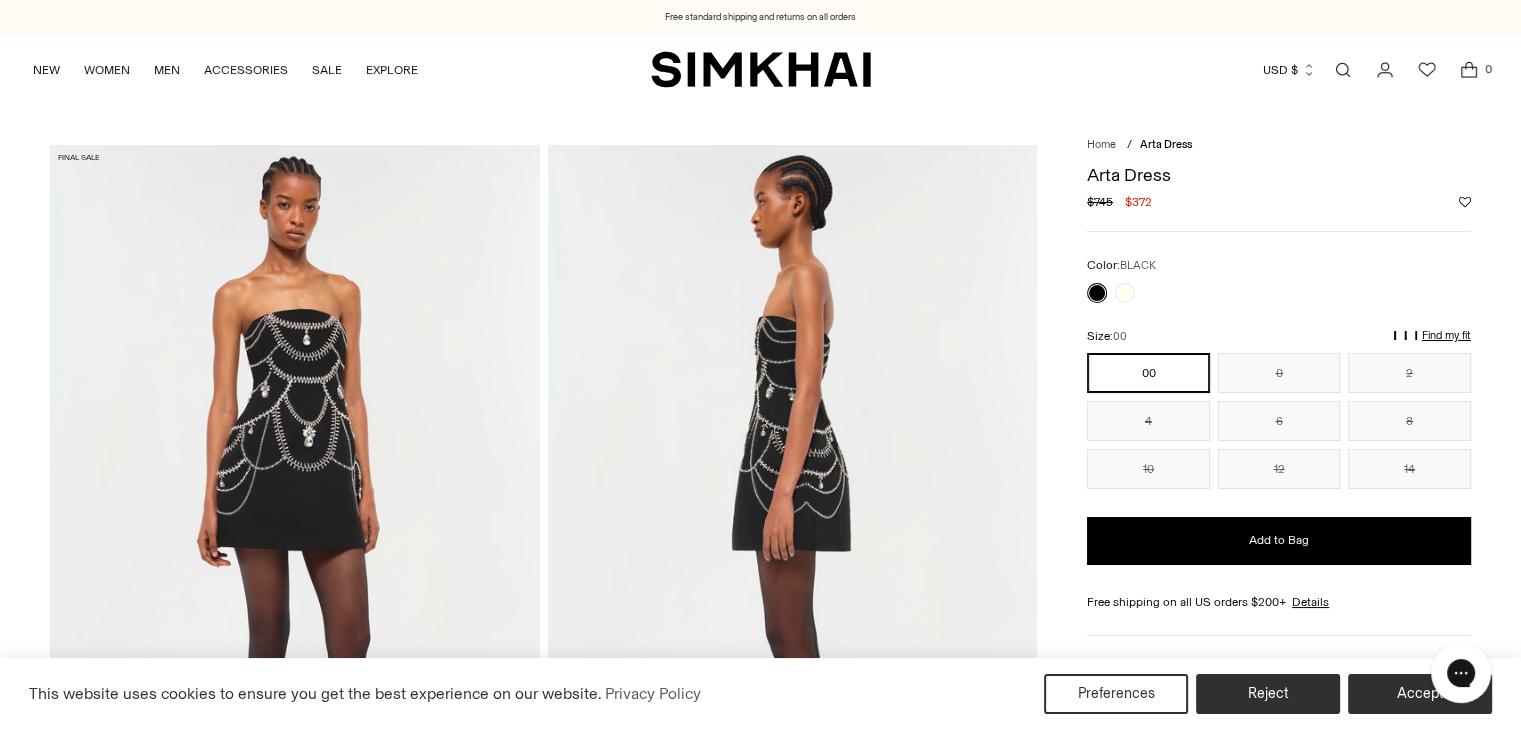 click at bounding box center (1343, 70) 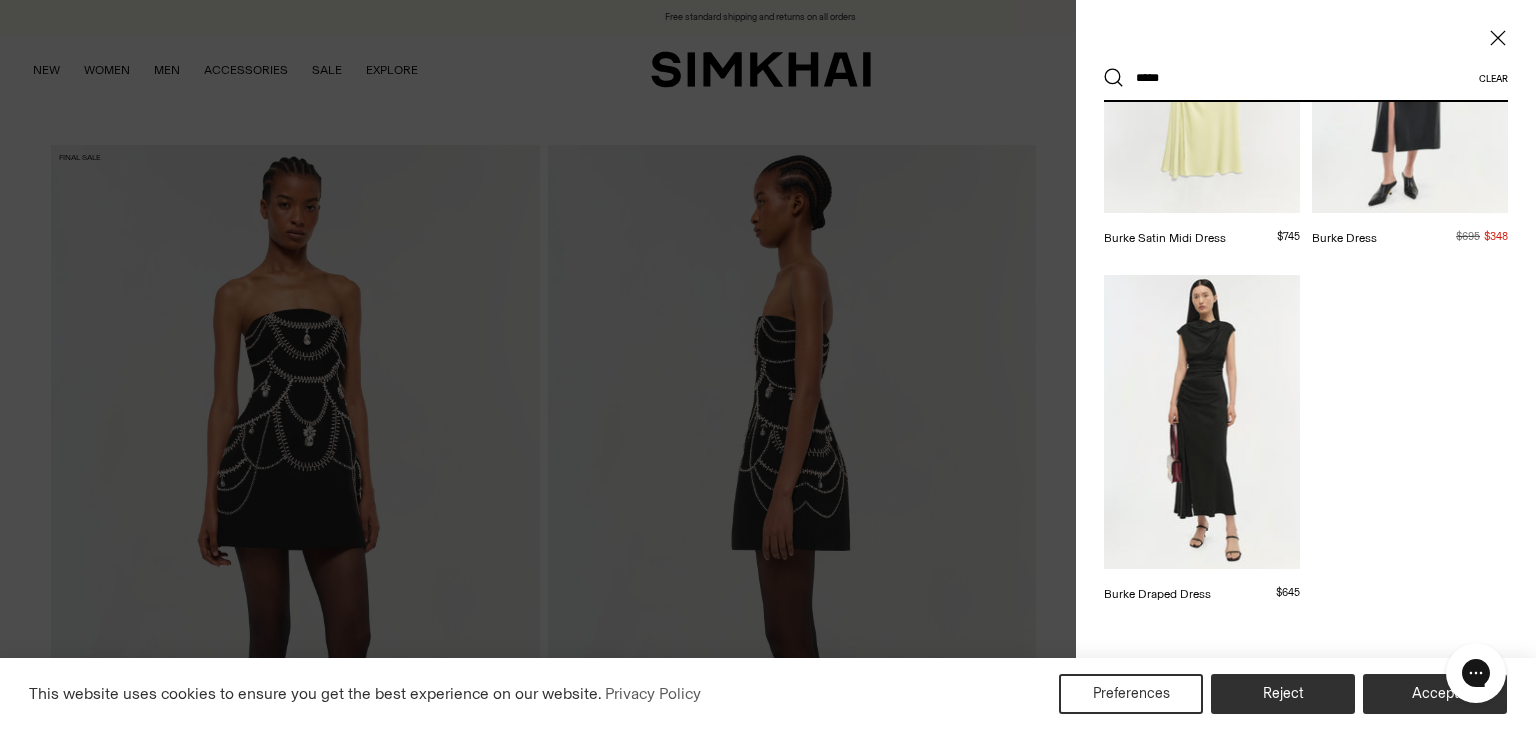 scroll, scrollTop: 0, scrollLeft: 0, axis: both 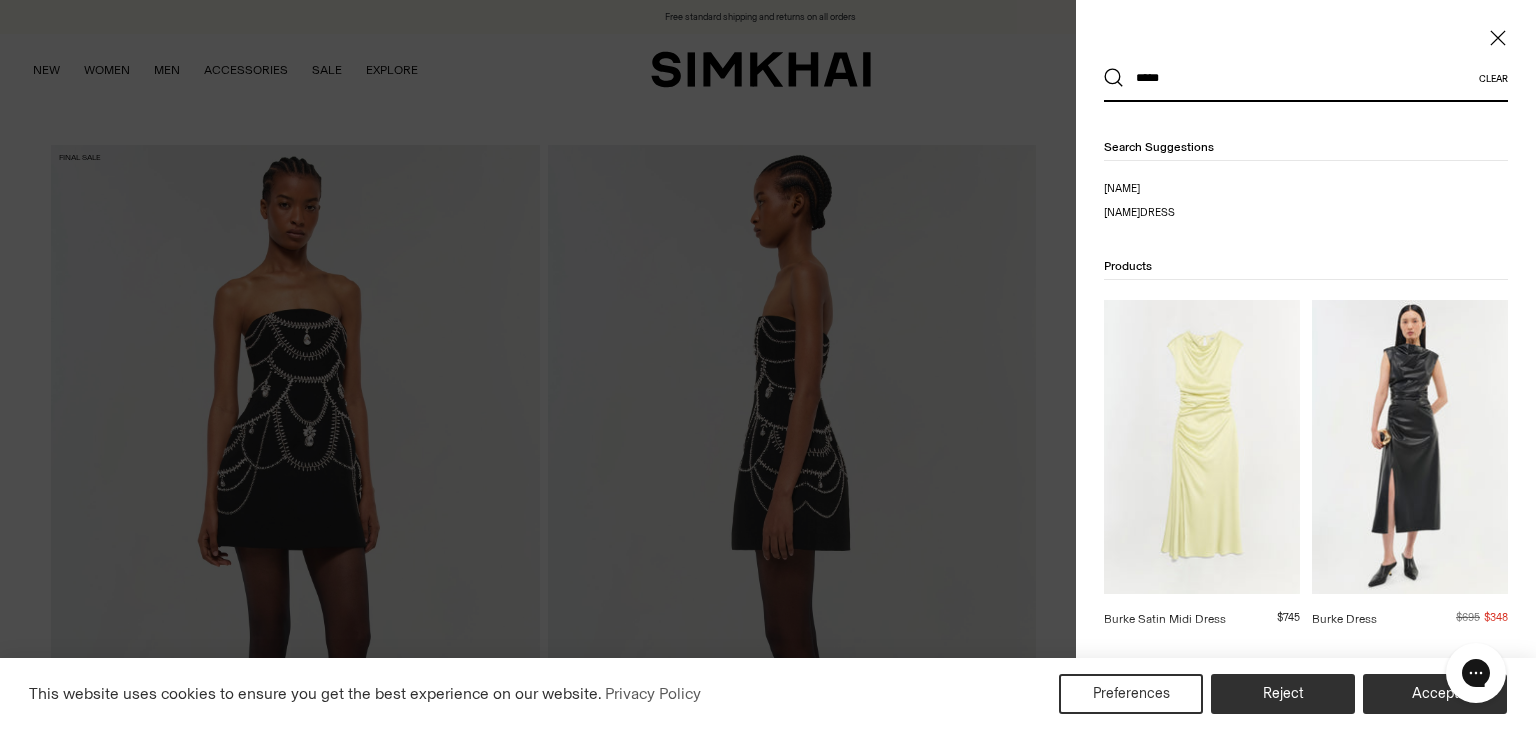 type on "*****" 